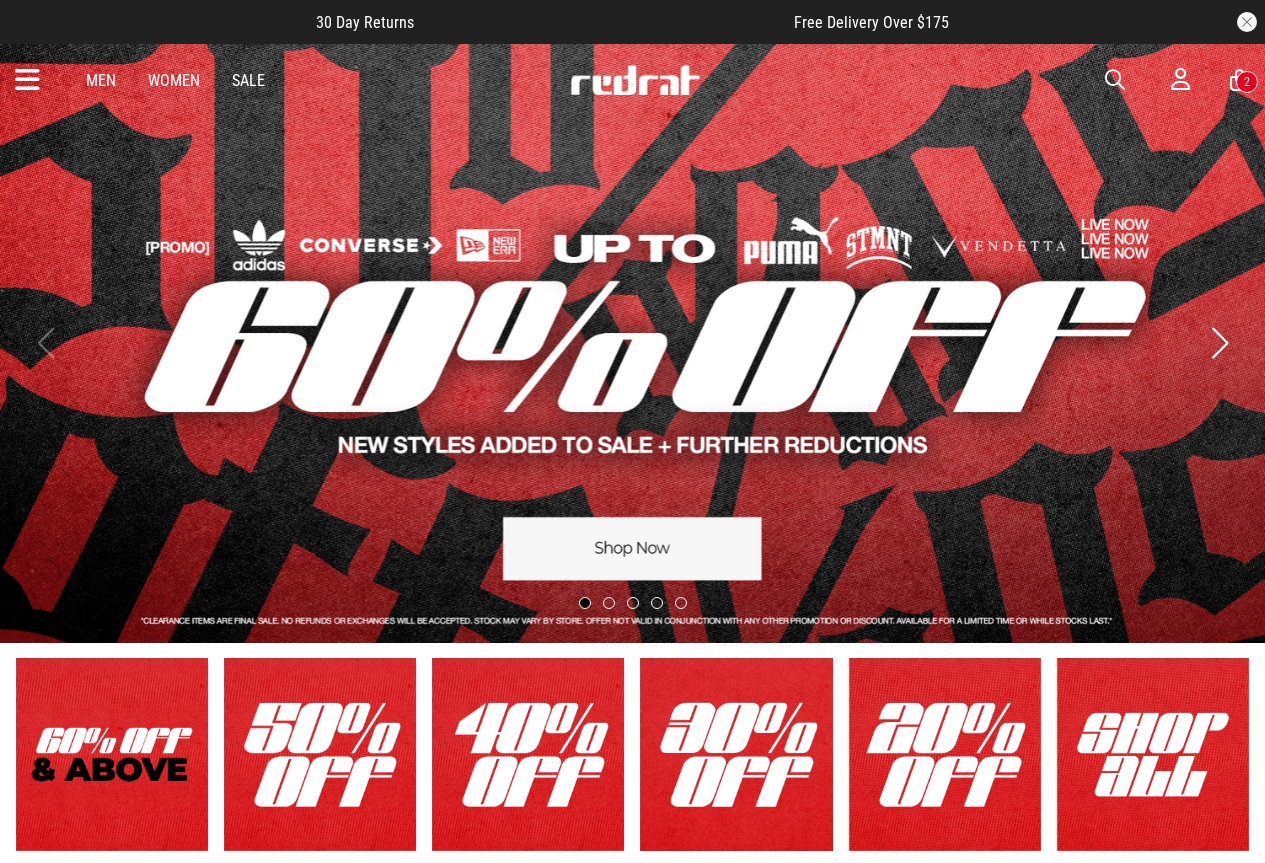 scroll, scrollTop: 0, scrollLeft: 0, axis: both 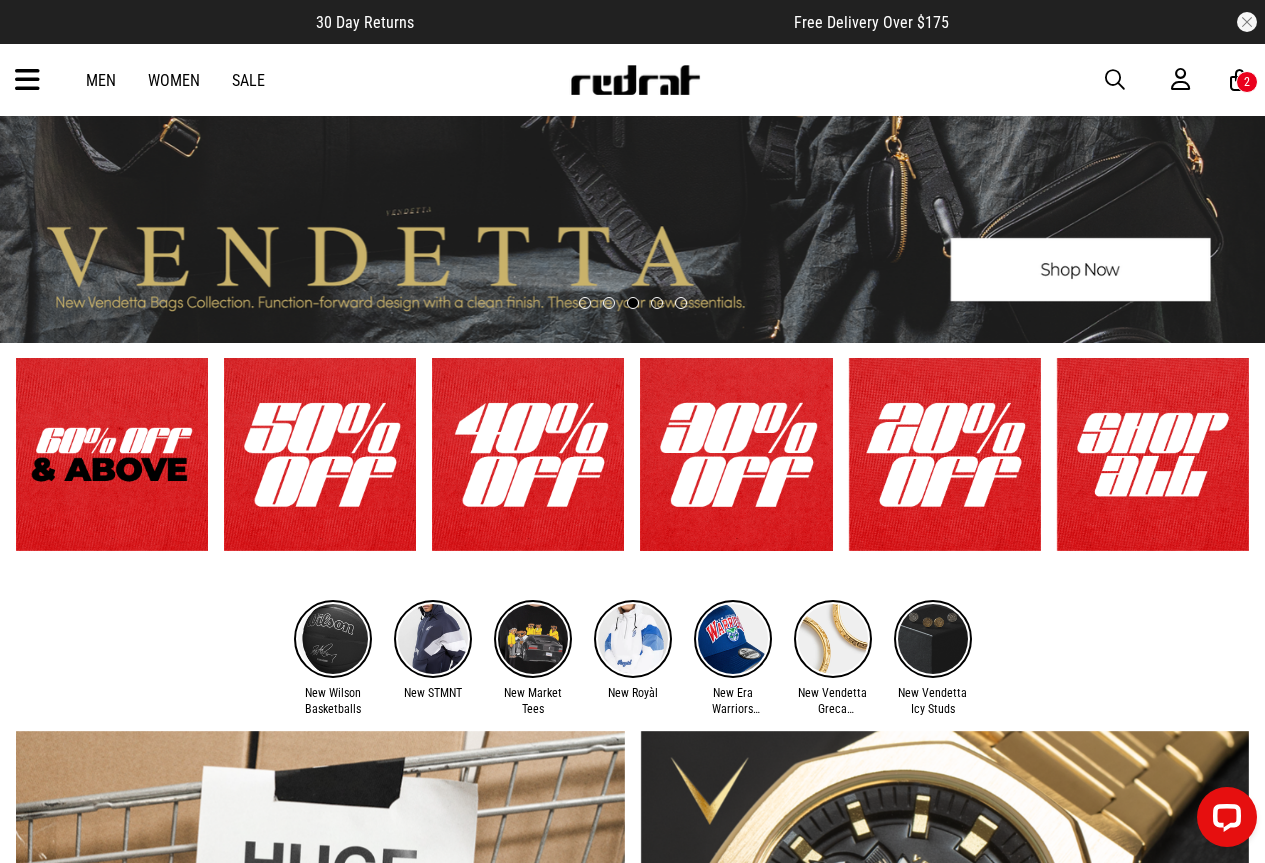 click at bounding box center [736, 454] 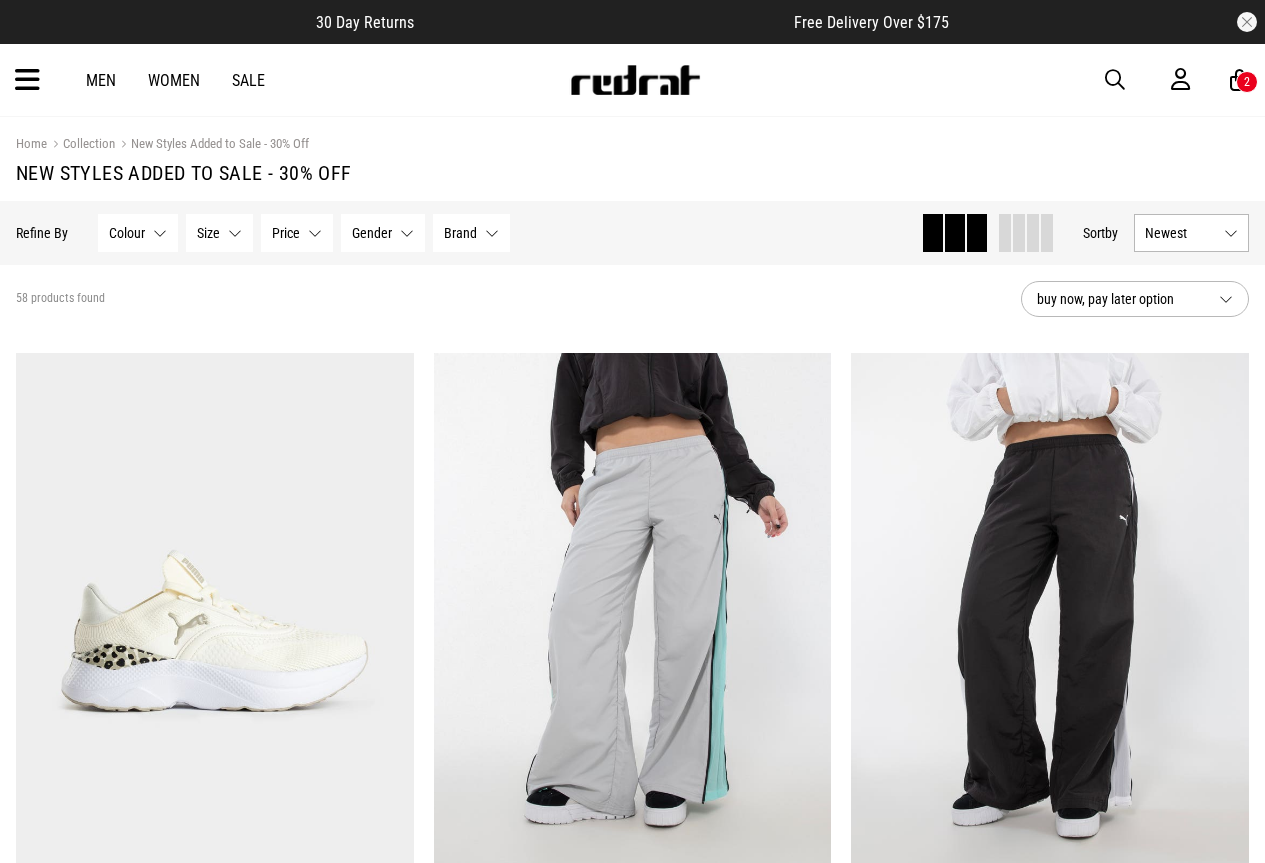 scroll, scrollTop: 0, scrollLeft: 0, axis: both 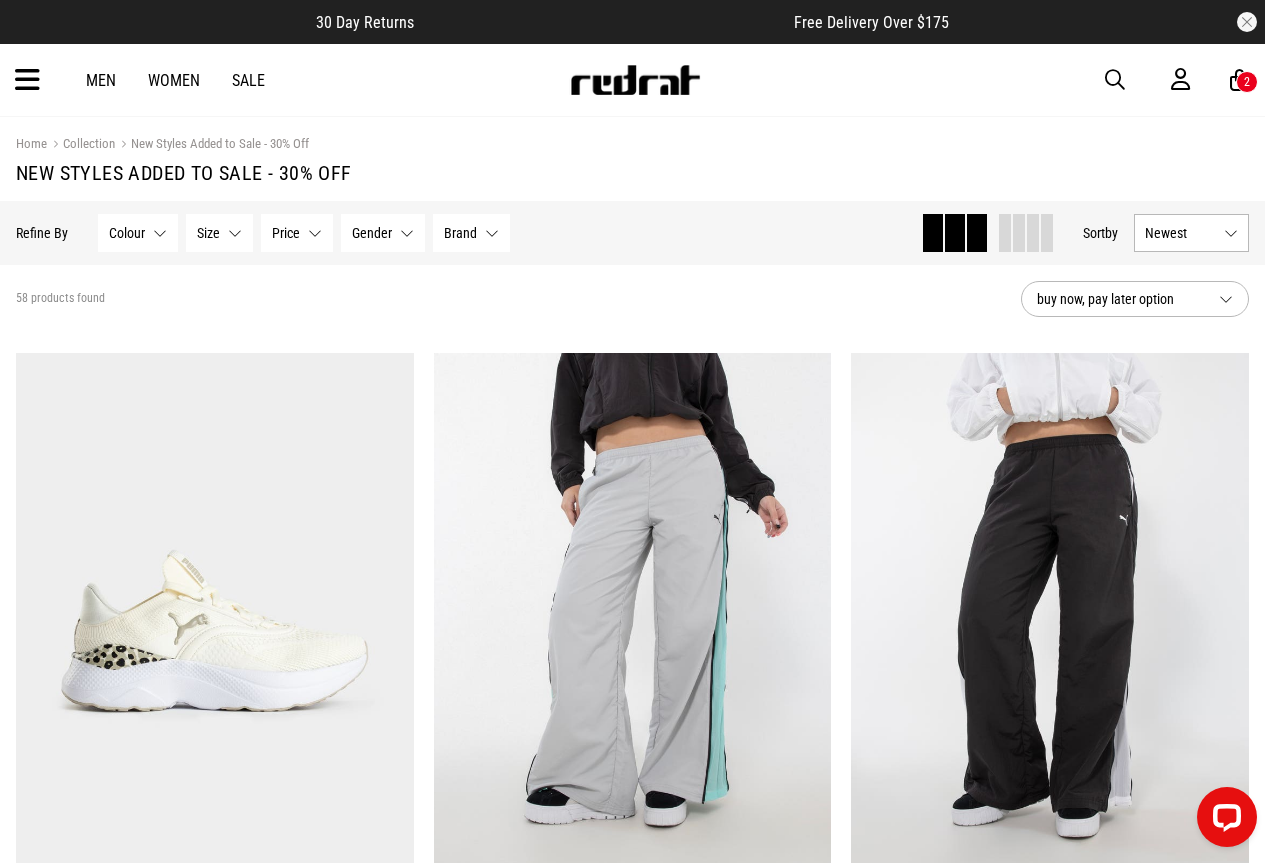 drag, startPoint x: 1270, startPoint y: 92, endPoint x: 1405, endPoint y: 679, distance: 602.32385 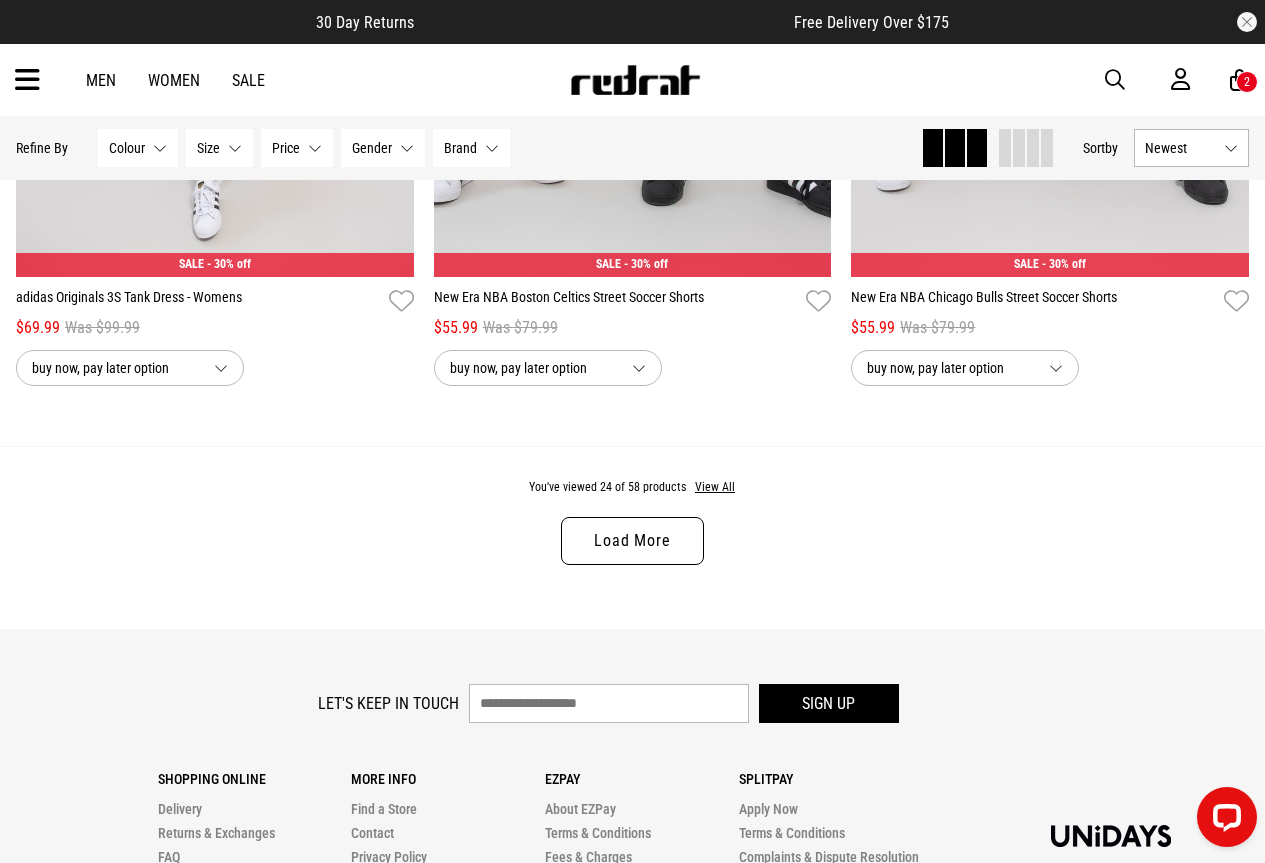 scroll, scrollTop: 5598, scrollLeft: 0, axis: vertical 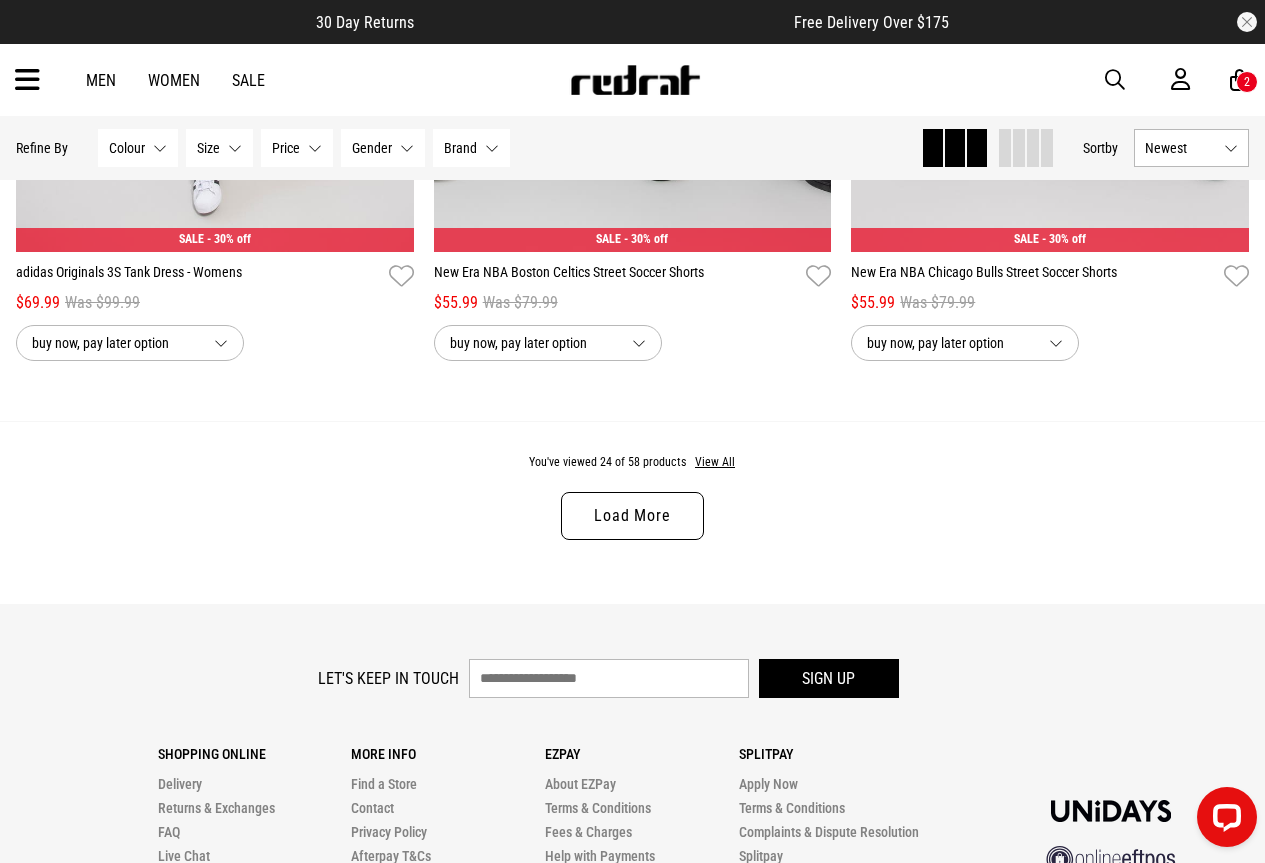 click on "Load More" at bounding box center (632, 516) 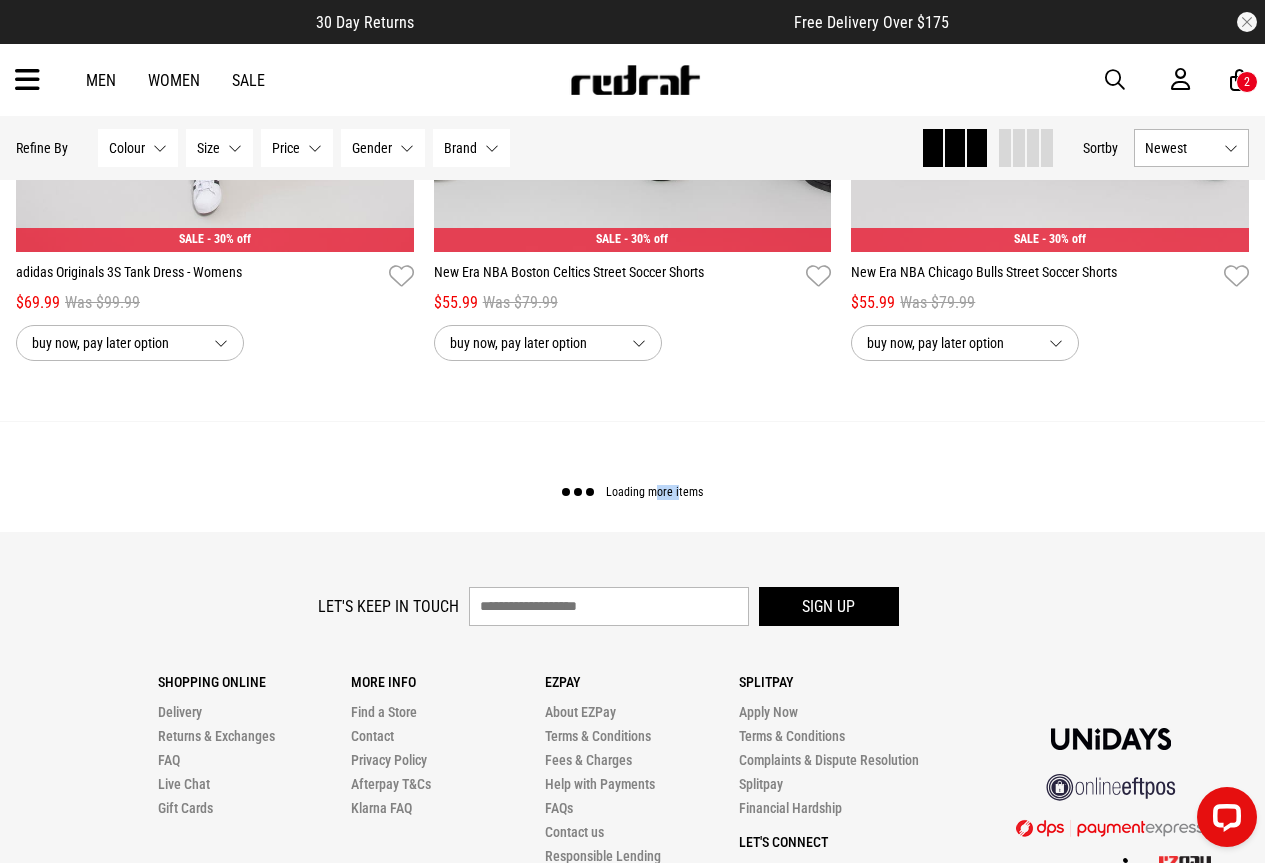 click on "Loading more items" at bounding box center (632, 476) 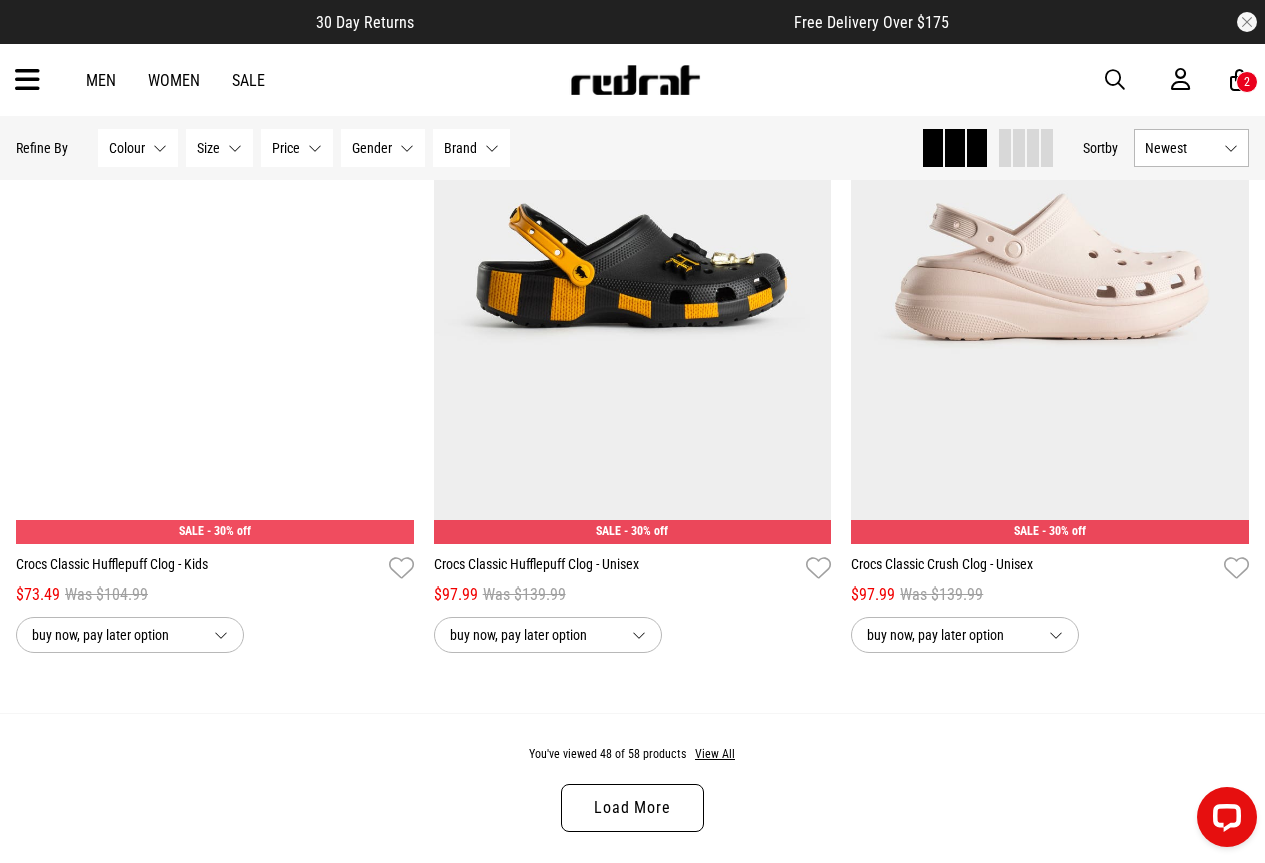 scroll, scrollTop: 10967, scrollLeft: 0, axis: vertical 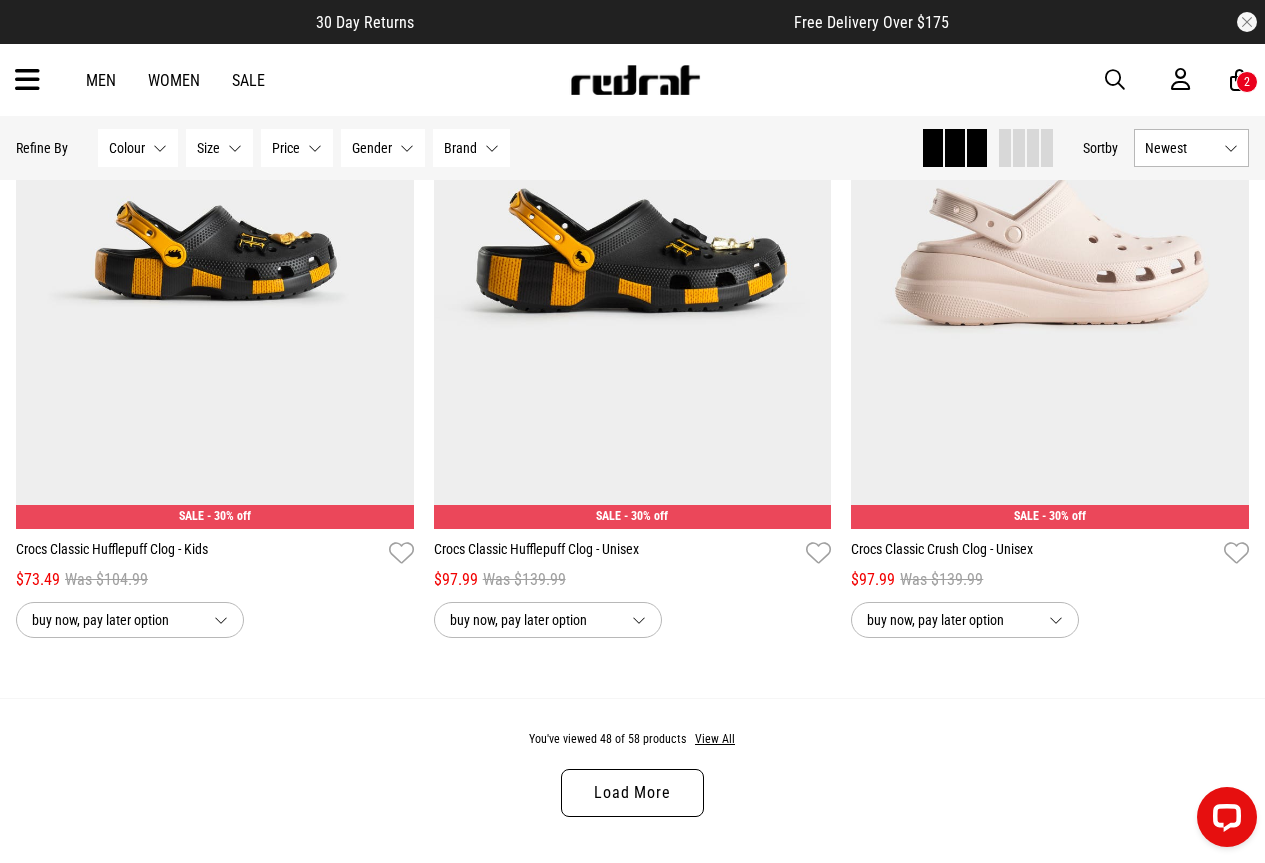 click on "Load More" at bounding box center [632, 793] 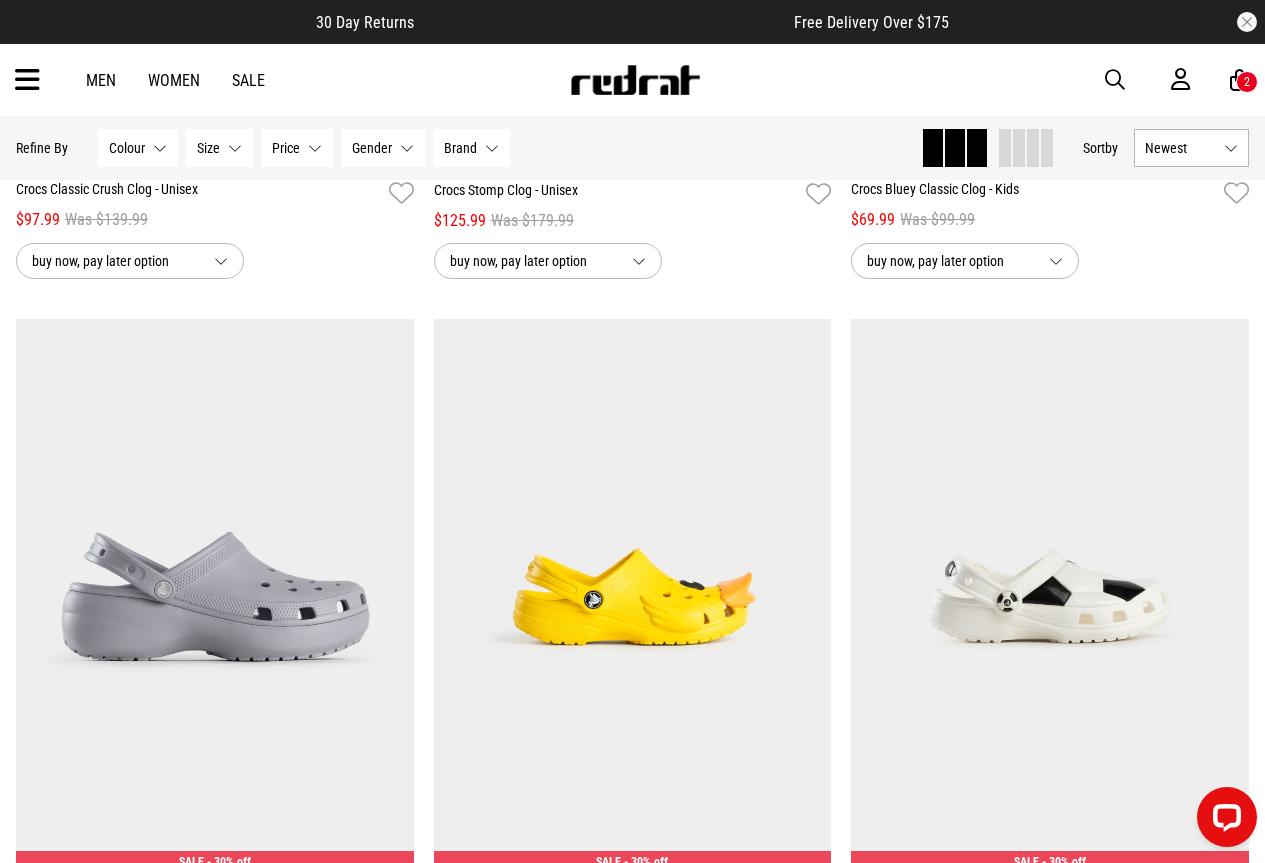 scroll, scrollTop: 12052, scrollLeft: 0, axis: vertical 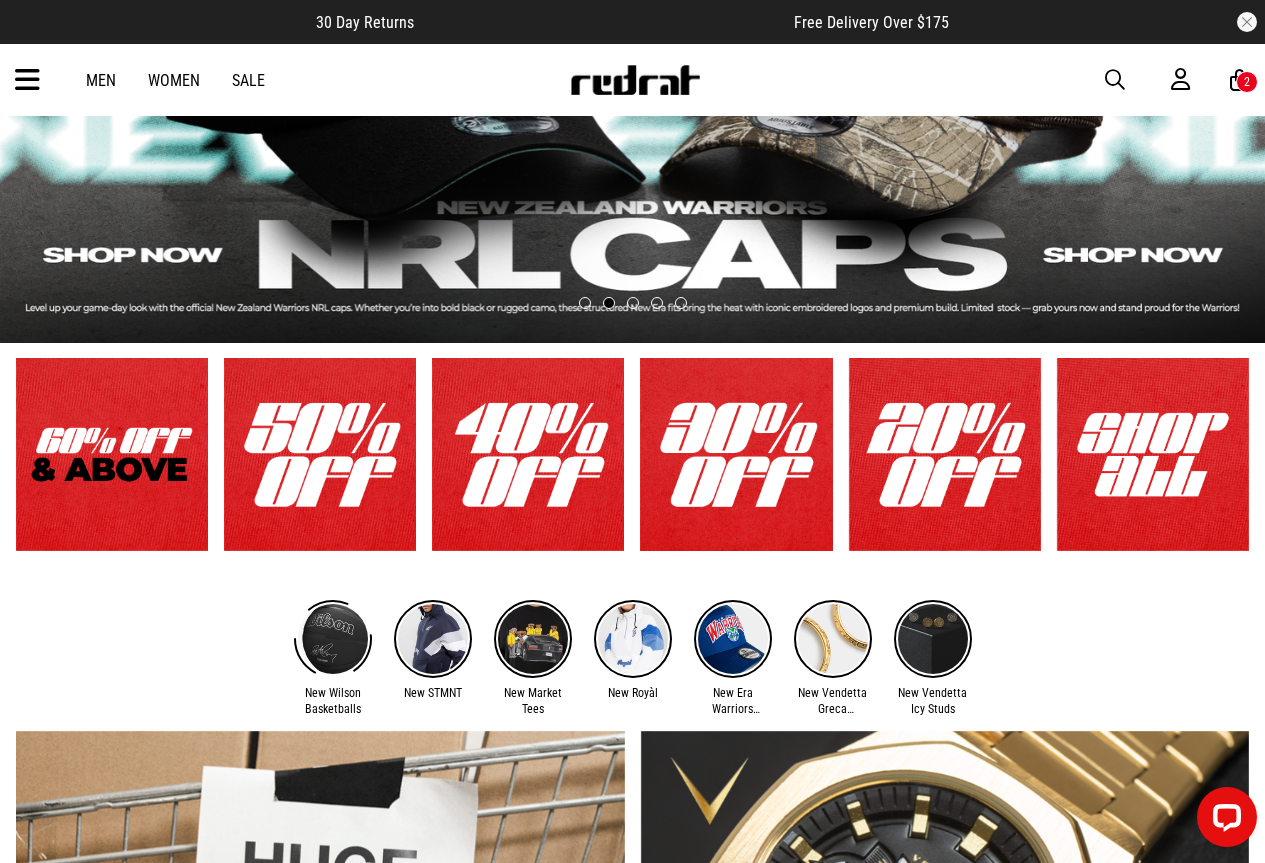 click at bounding box center (528, 454) 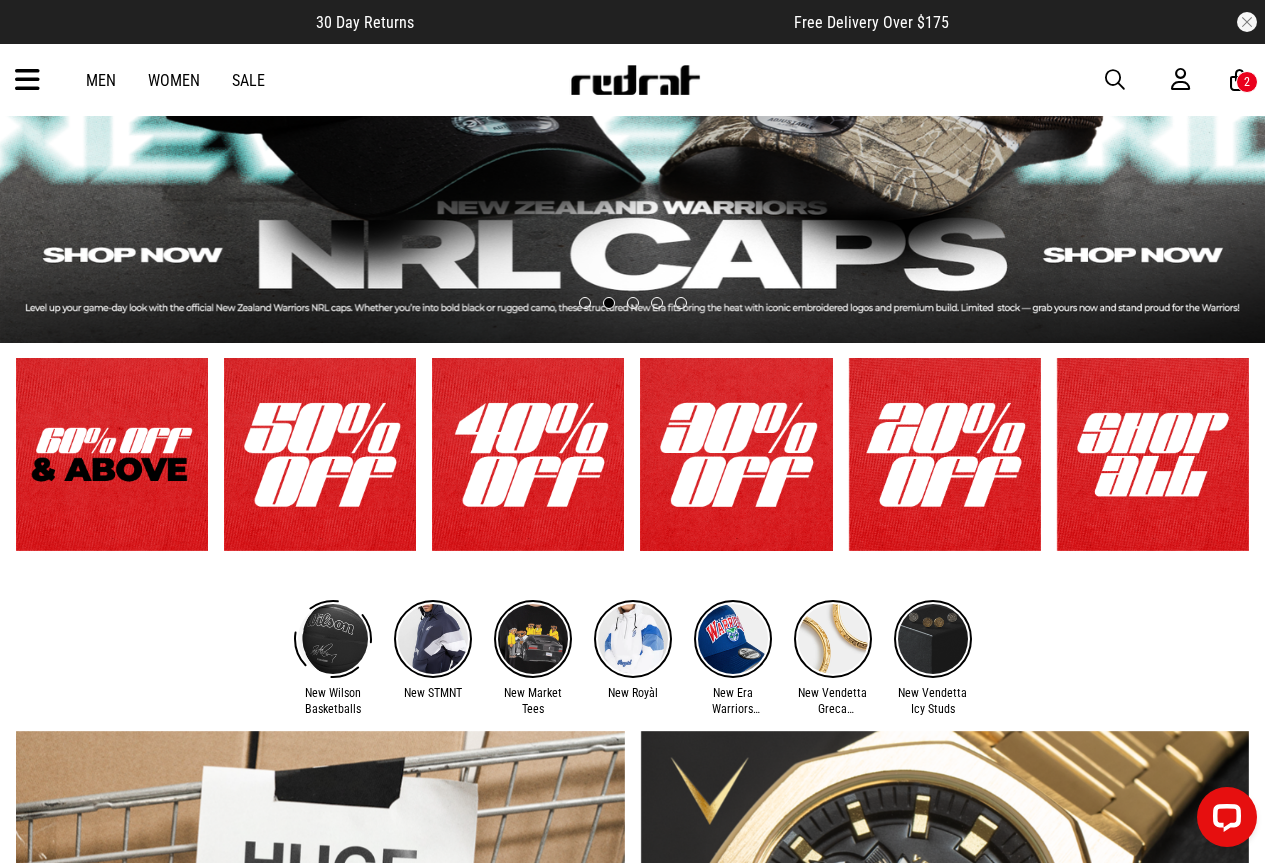 click at bounding box center [528, 454] 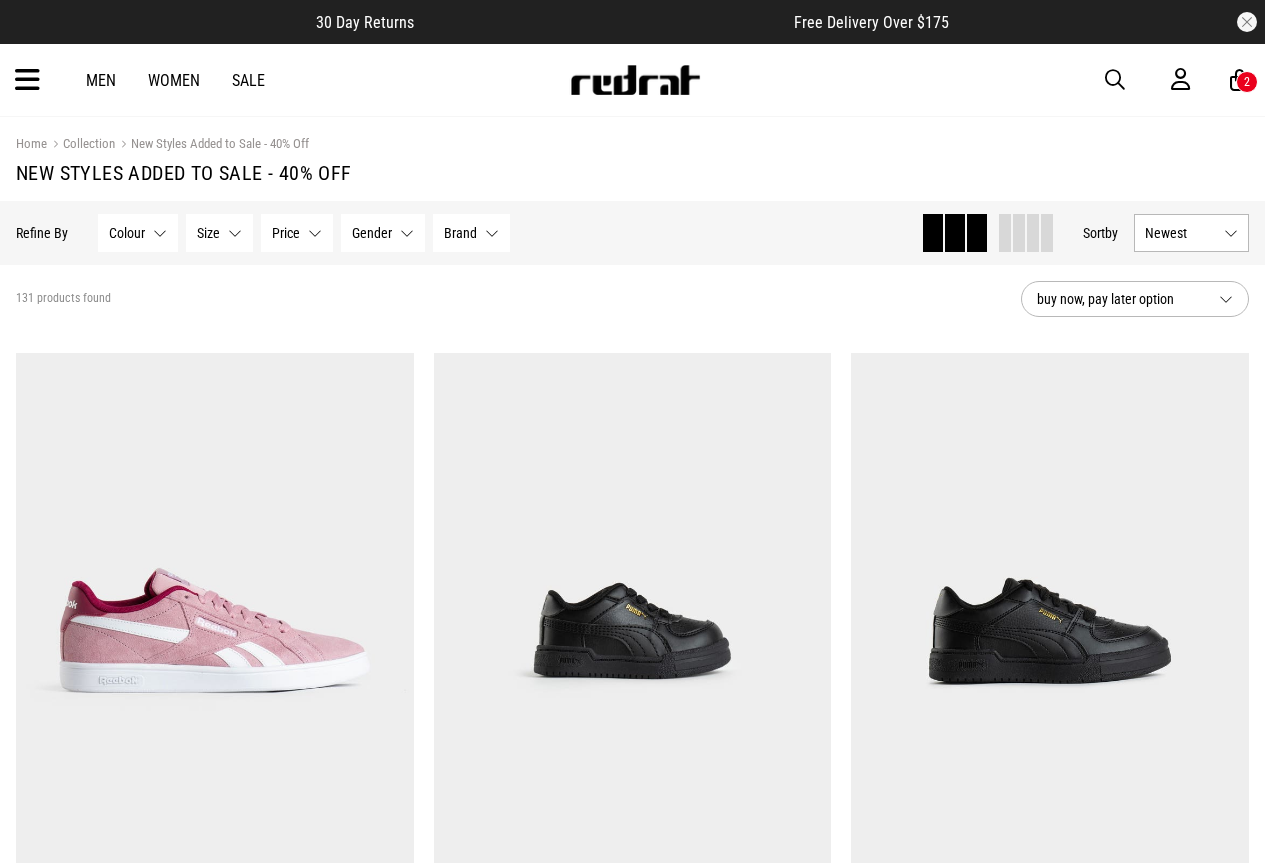 scroll, scrollTop: 0, scrollLeft: 0, axis: both 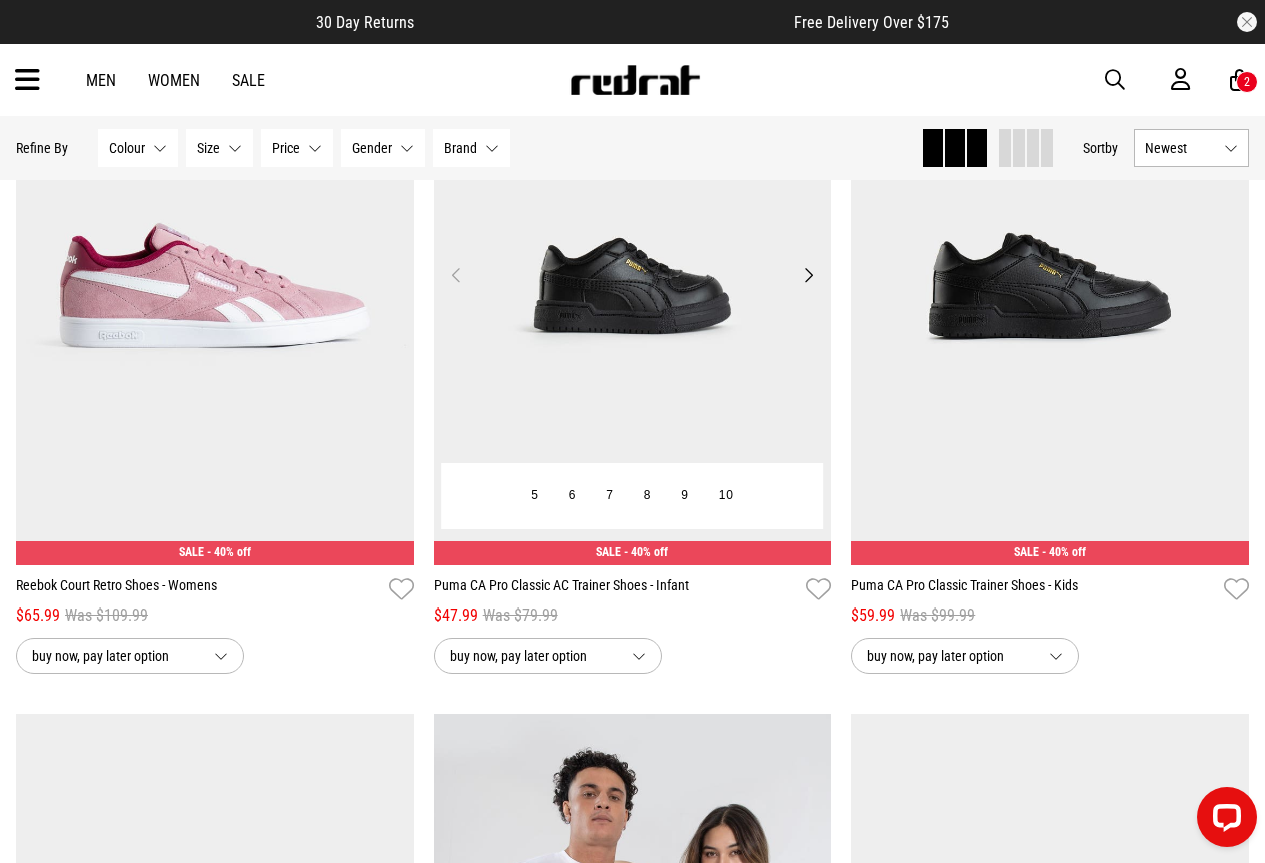 click at bounding box center (633, 286) 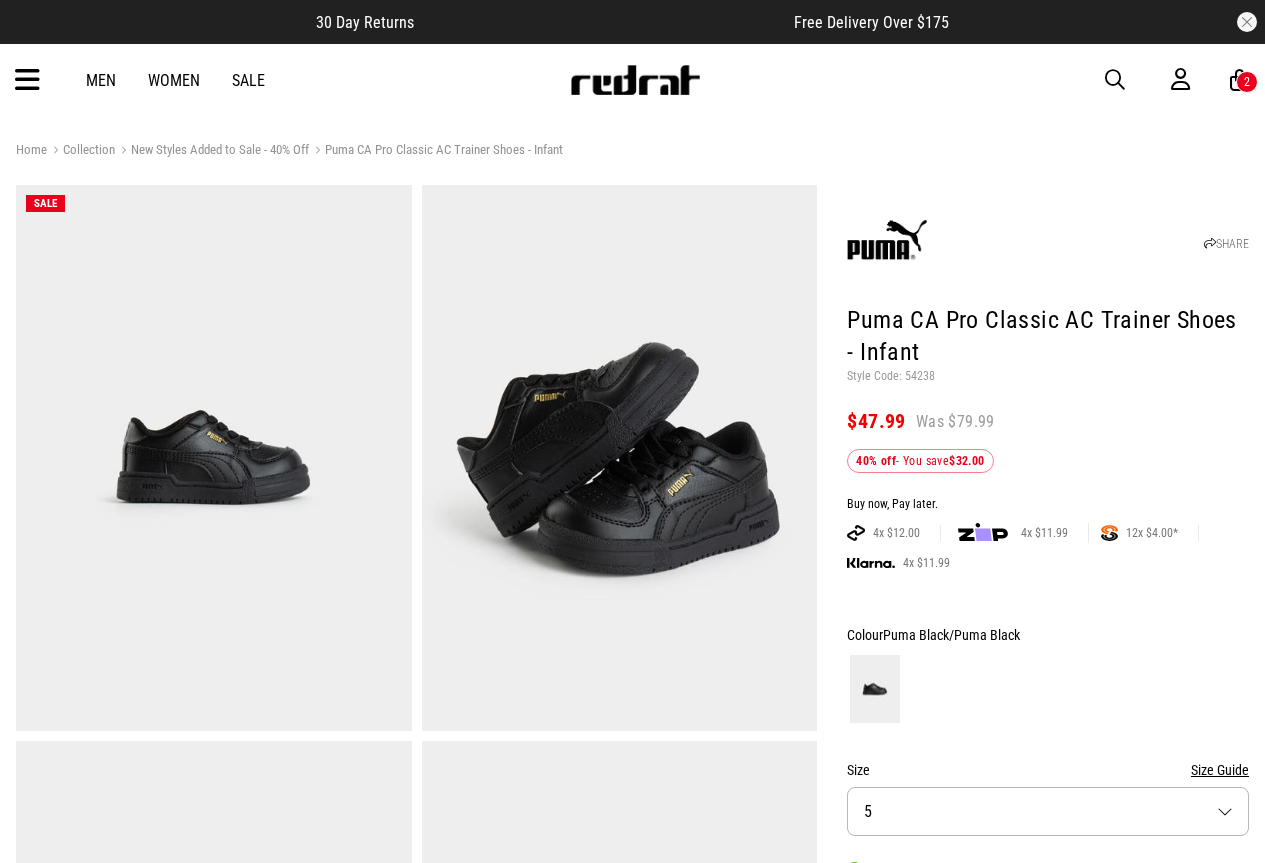 scroll, scrollTop: 0, scrollLeft: 0, axis: both 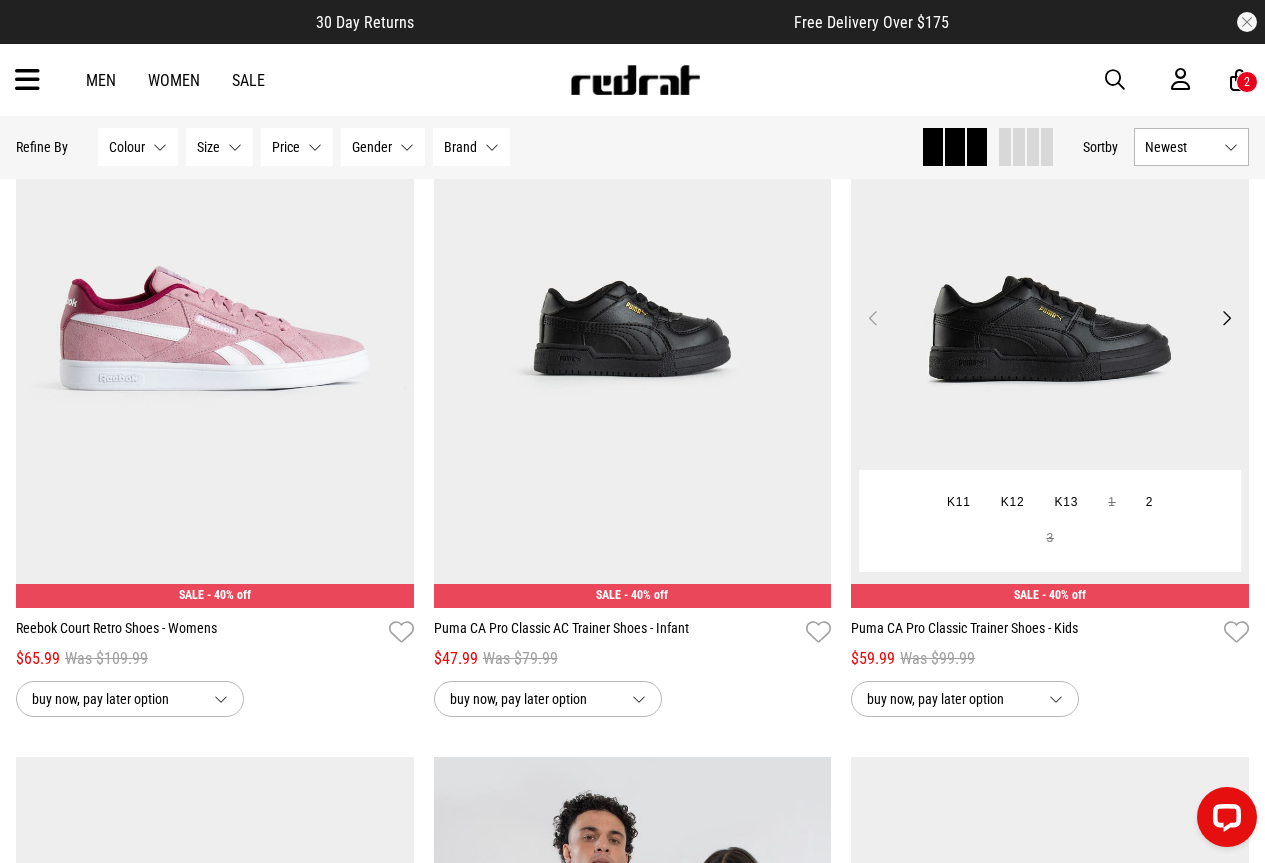 click at bounding box center (1050, 329) 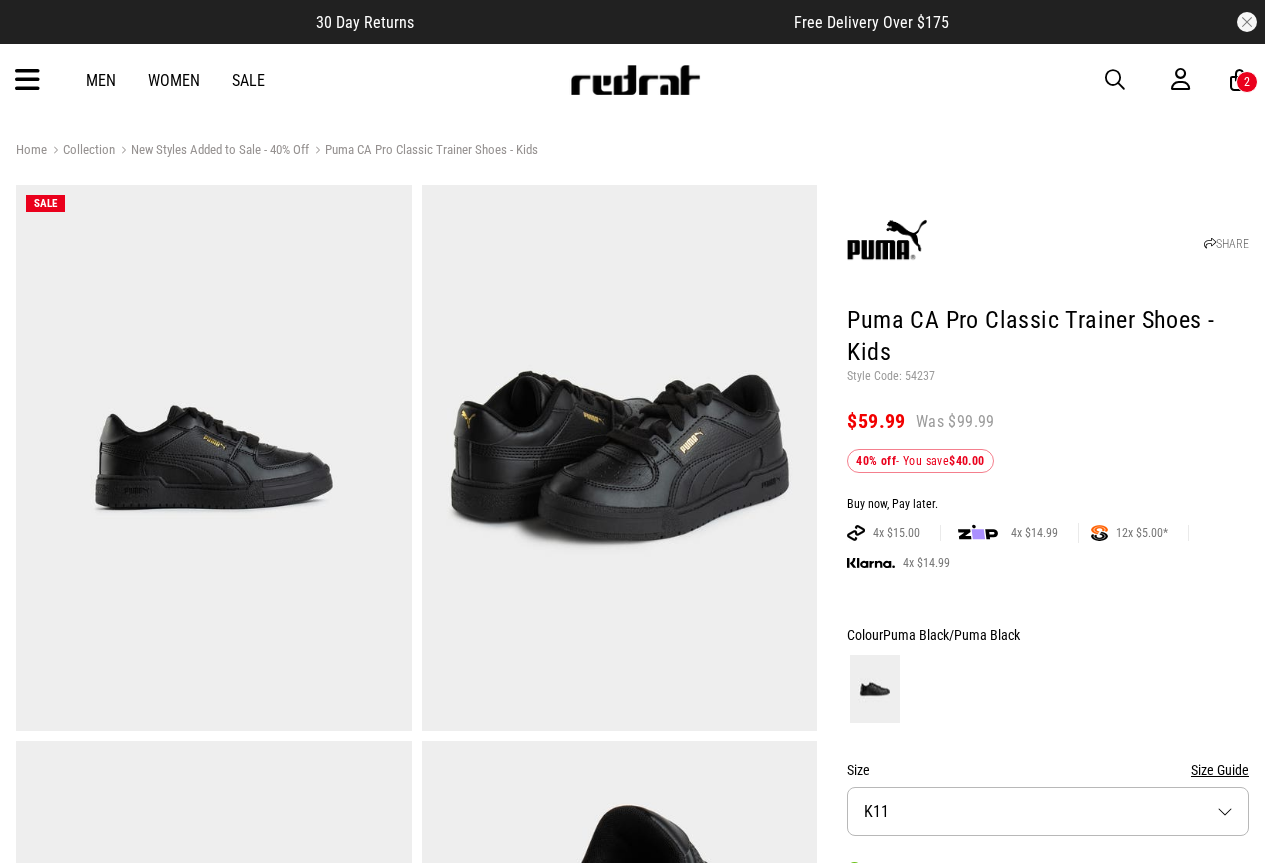 scroll, scrollTop: 0, scrollLeft: 0, axis: both 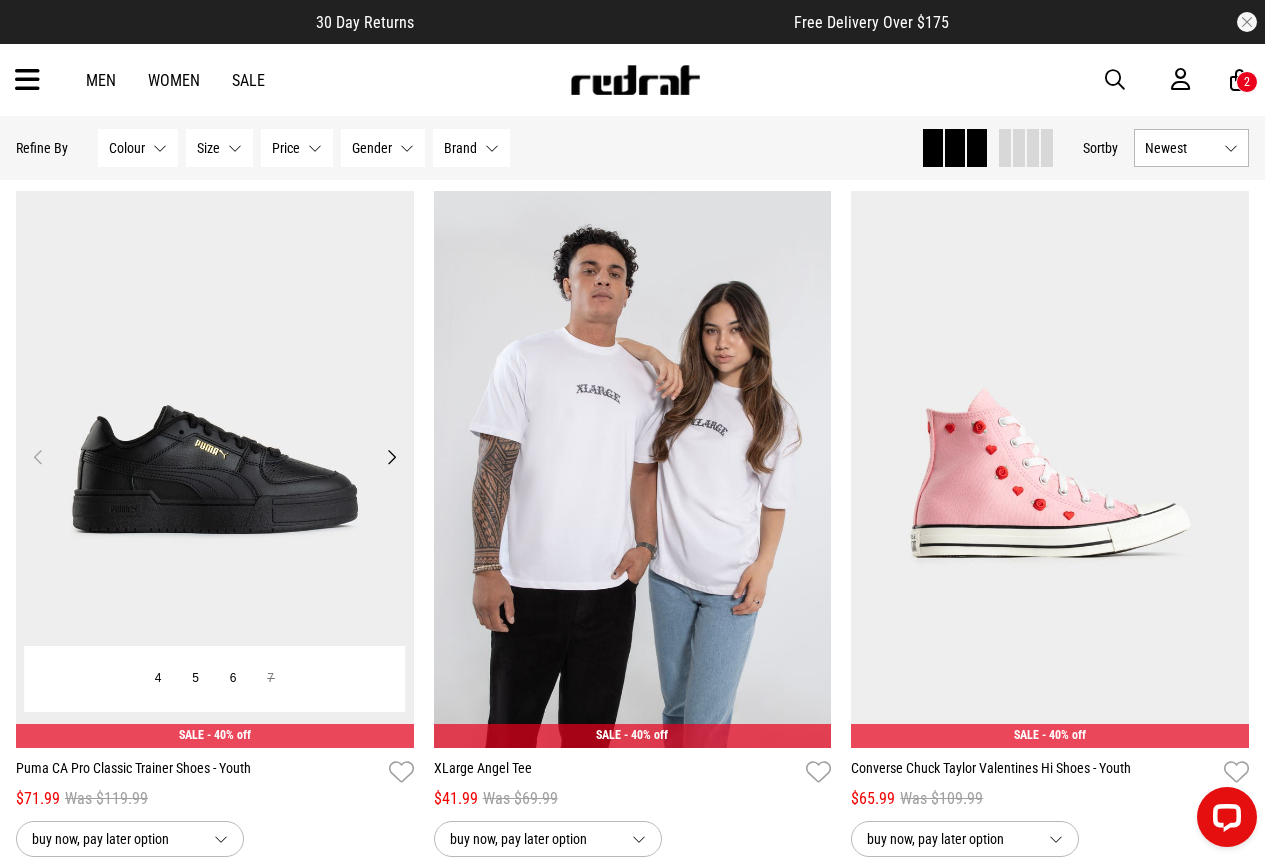 click at bounding box center [215, 469] 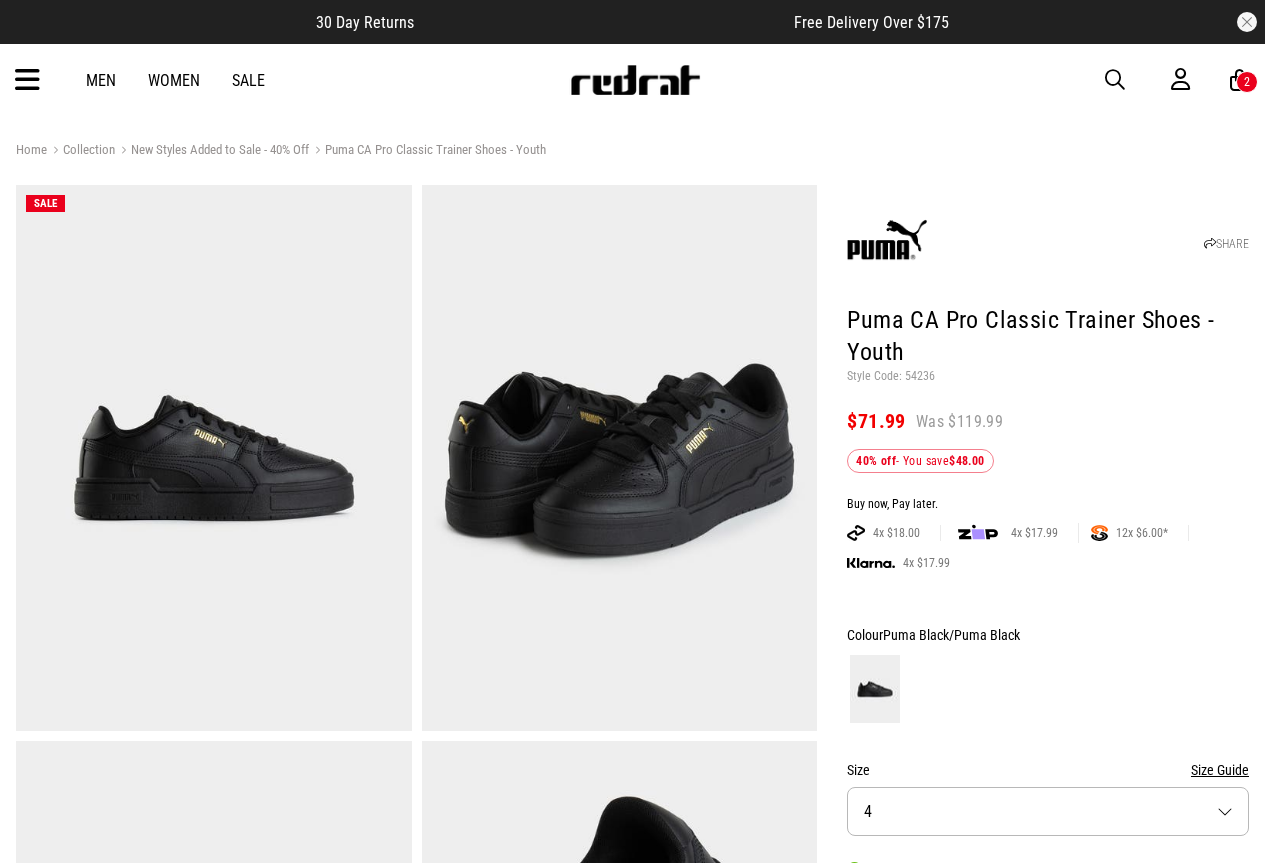 scroll, scrollTop: 0, scrollLeft: 0, axis: both 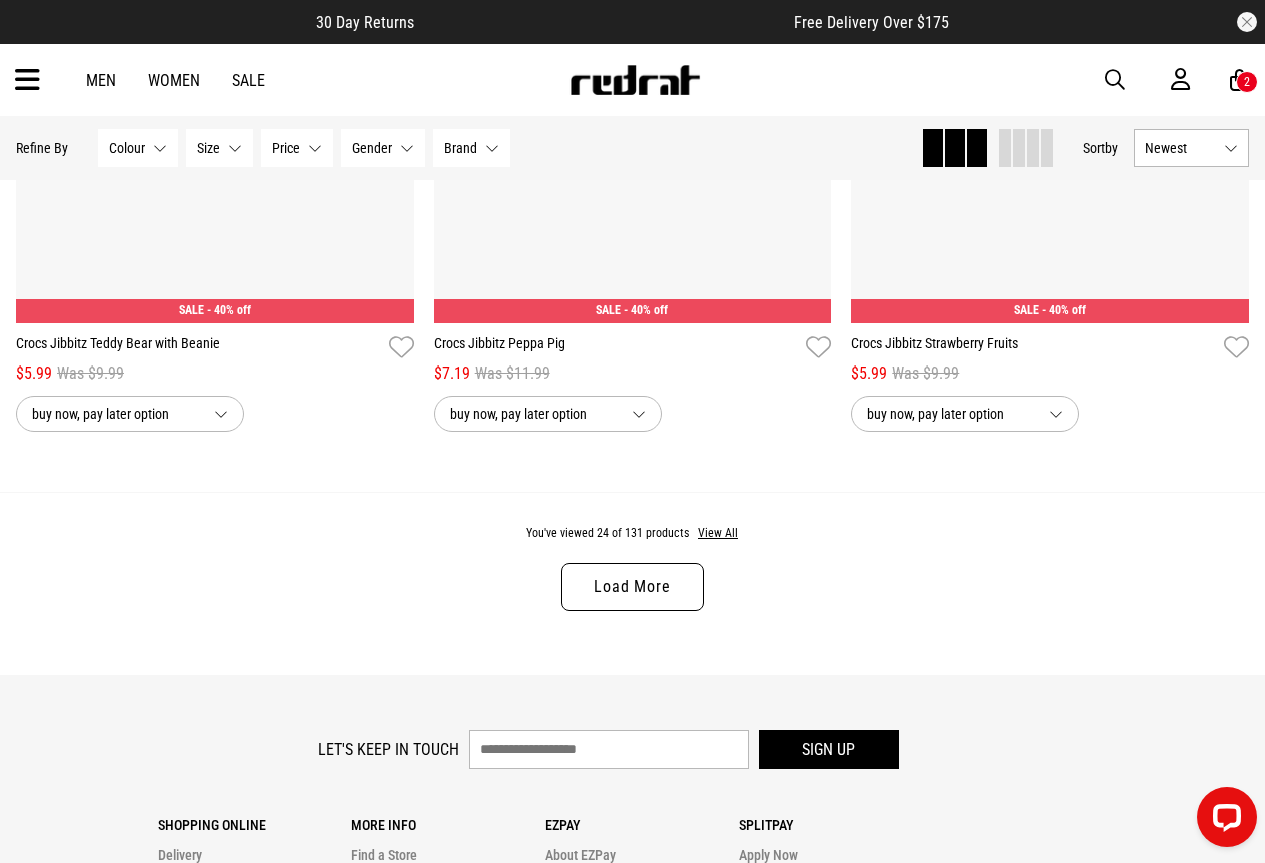 click on "Load More" at bounding box center (632, 587) 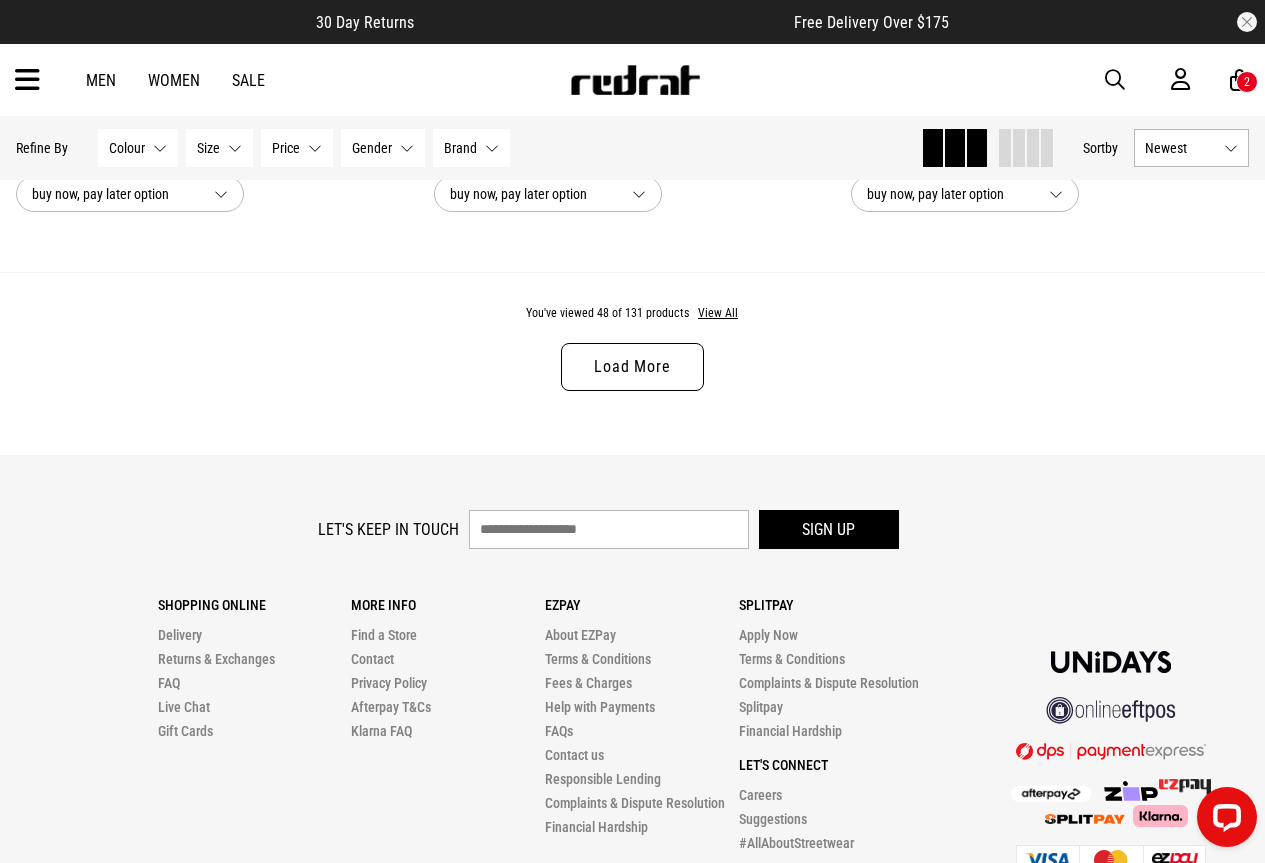 scroll, scrollTop: 11439, scrollLeft: 0, axis: vertical 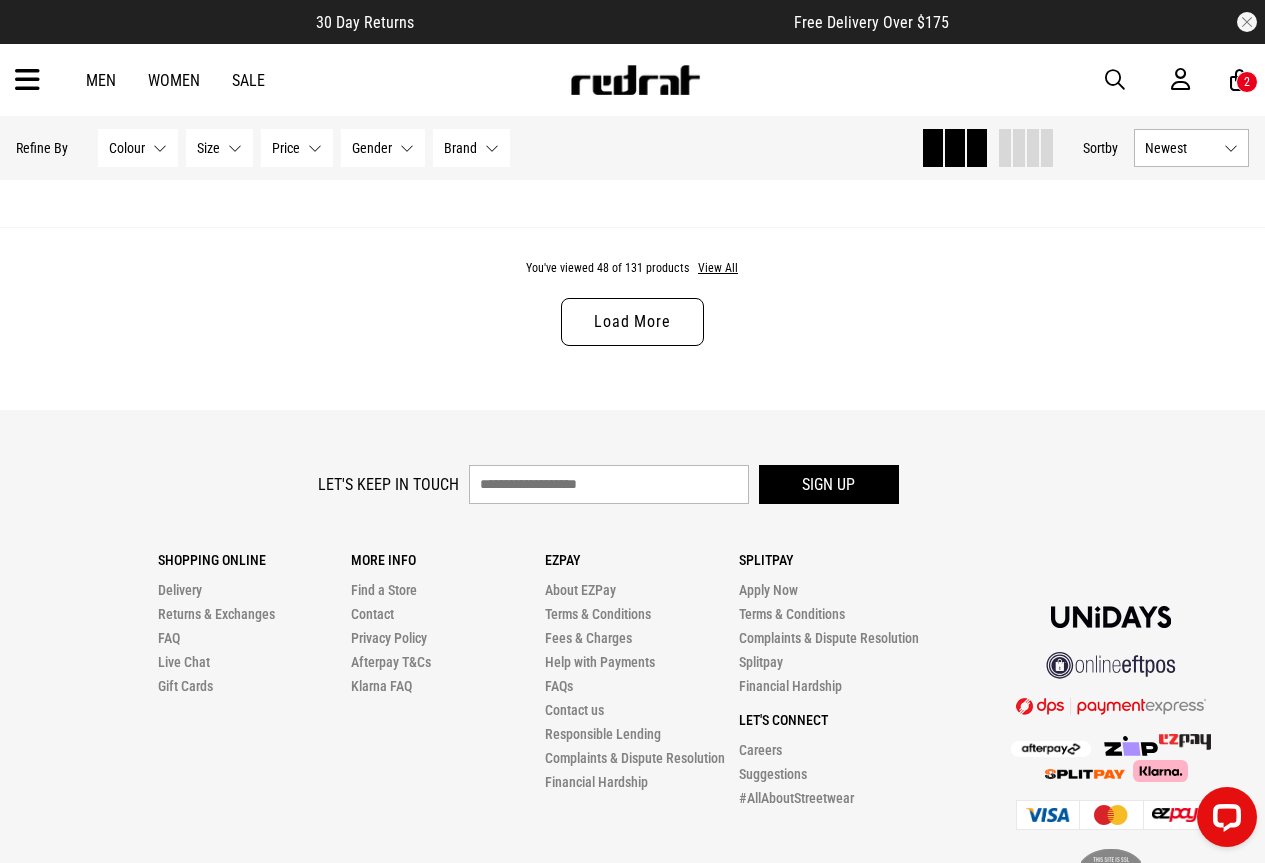 click on "Load More" at bounding box center [632, 322] 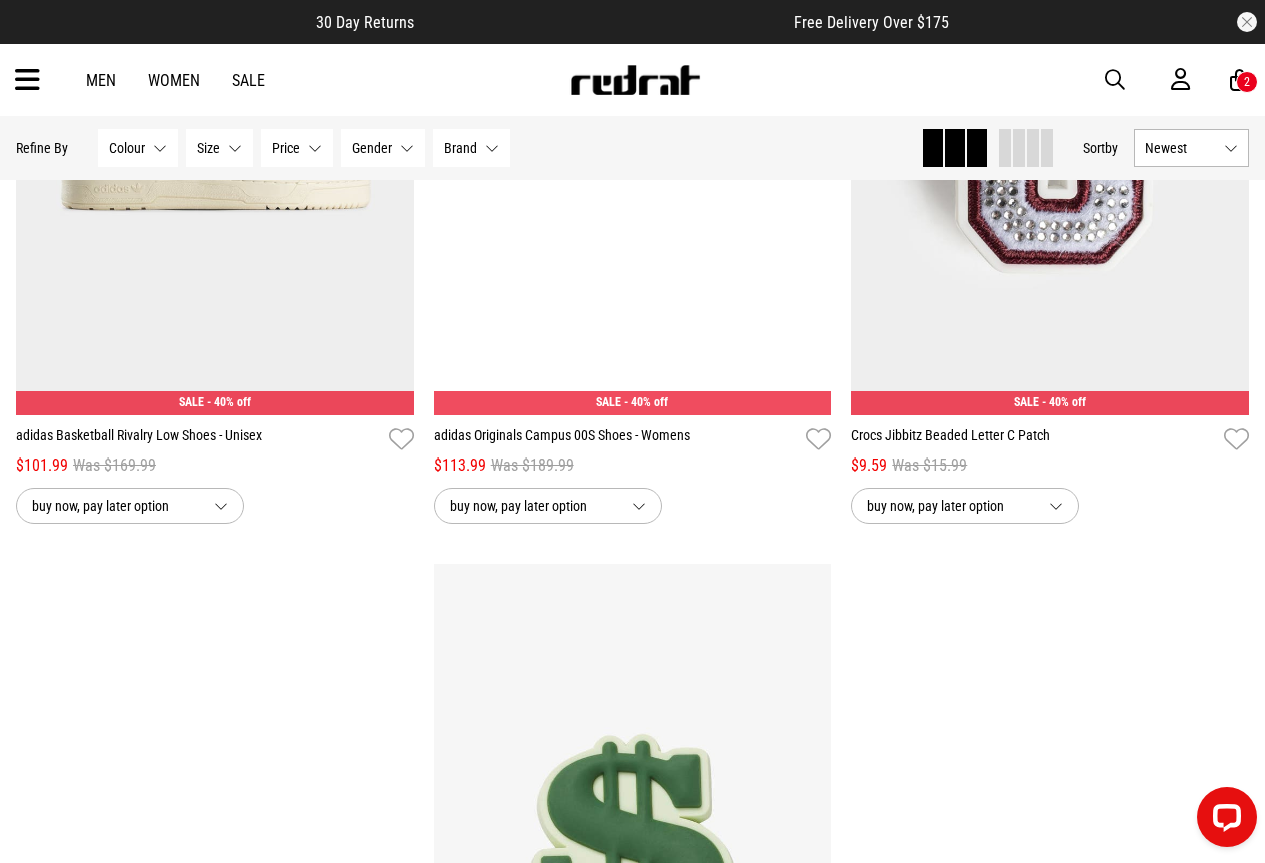 scroll, scrollTop: 14282, scrollLeft: 0, axis: vertical 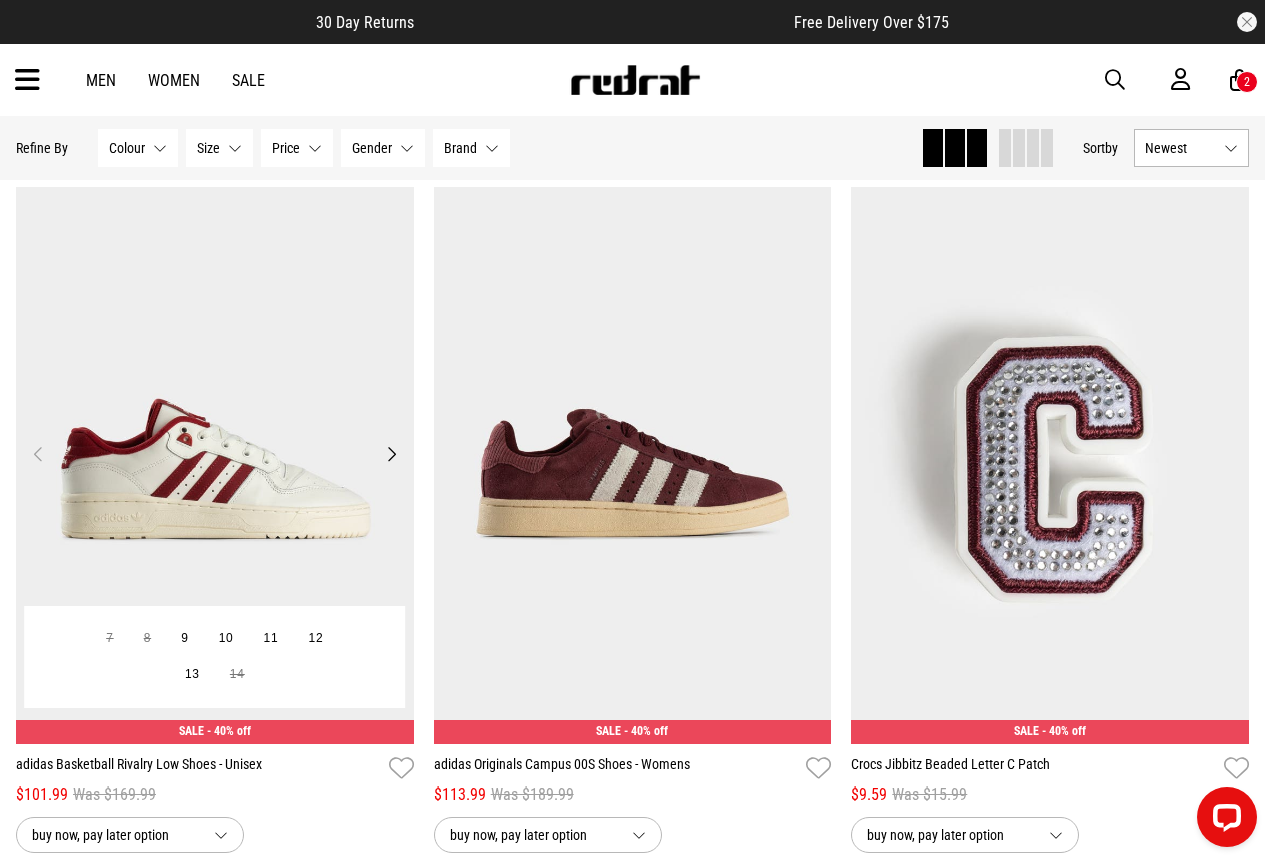click at bounding box center [215, 465] 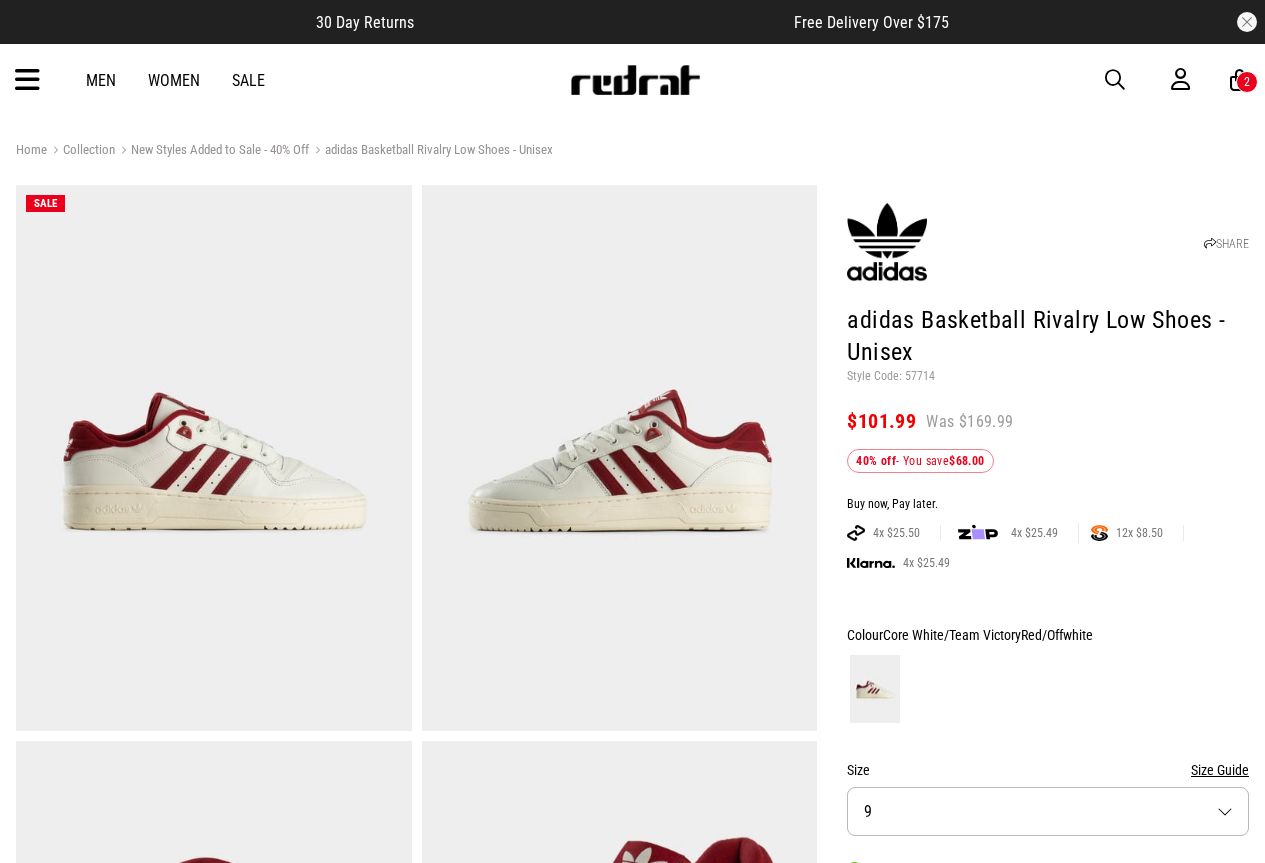 scroll, scrollTop: 0, scrollLeft: 0, axis: both 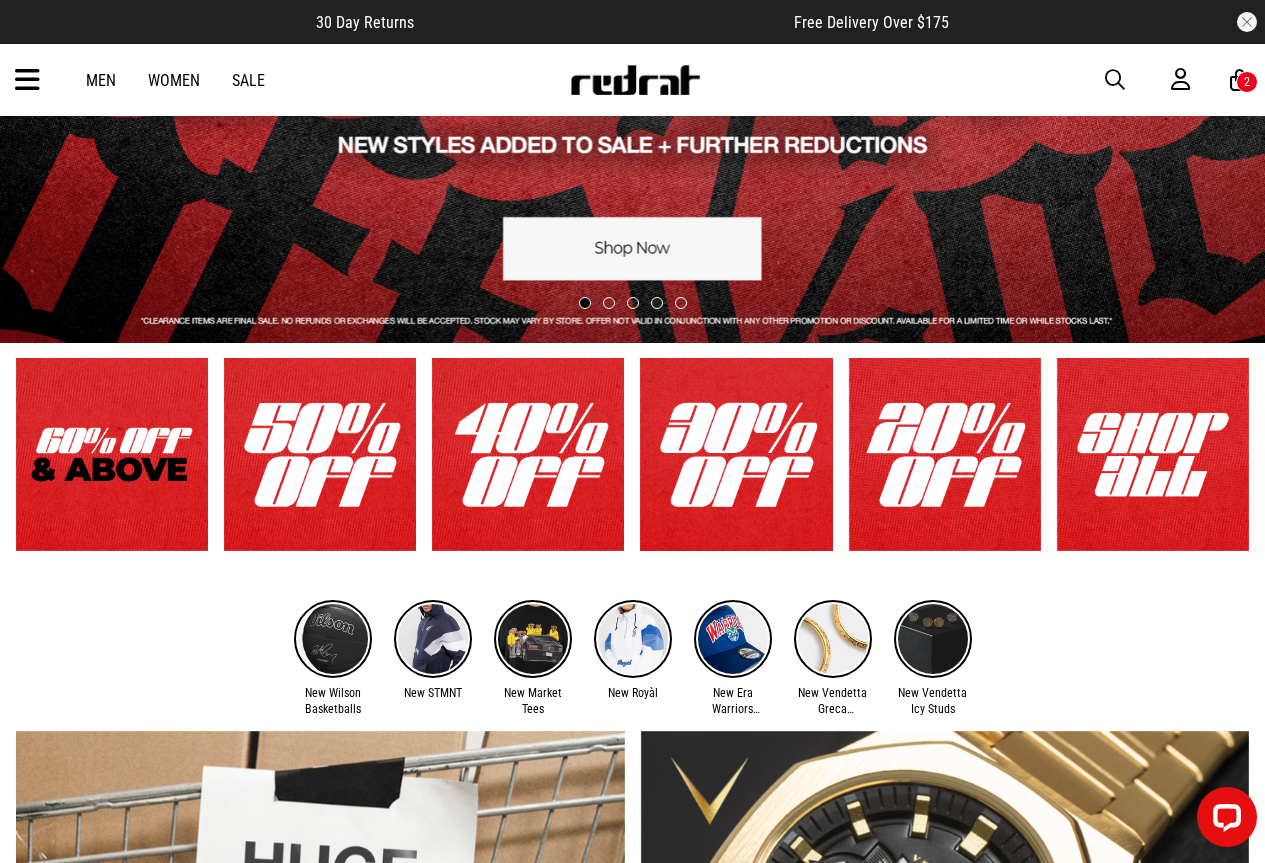 click at bounding box center [945, 454] 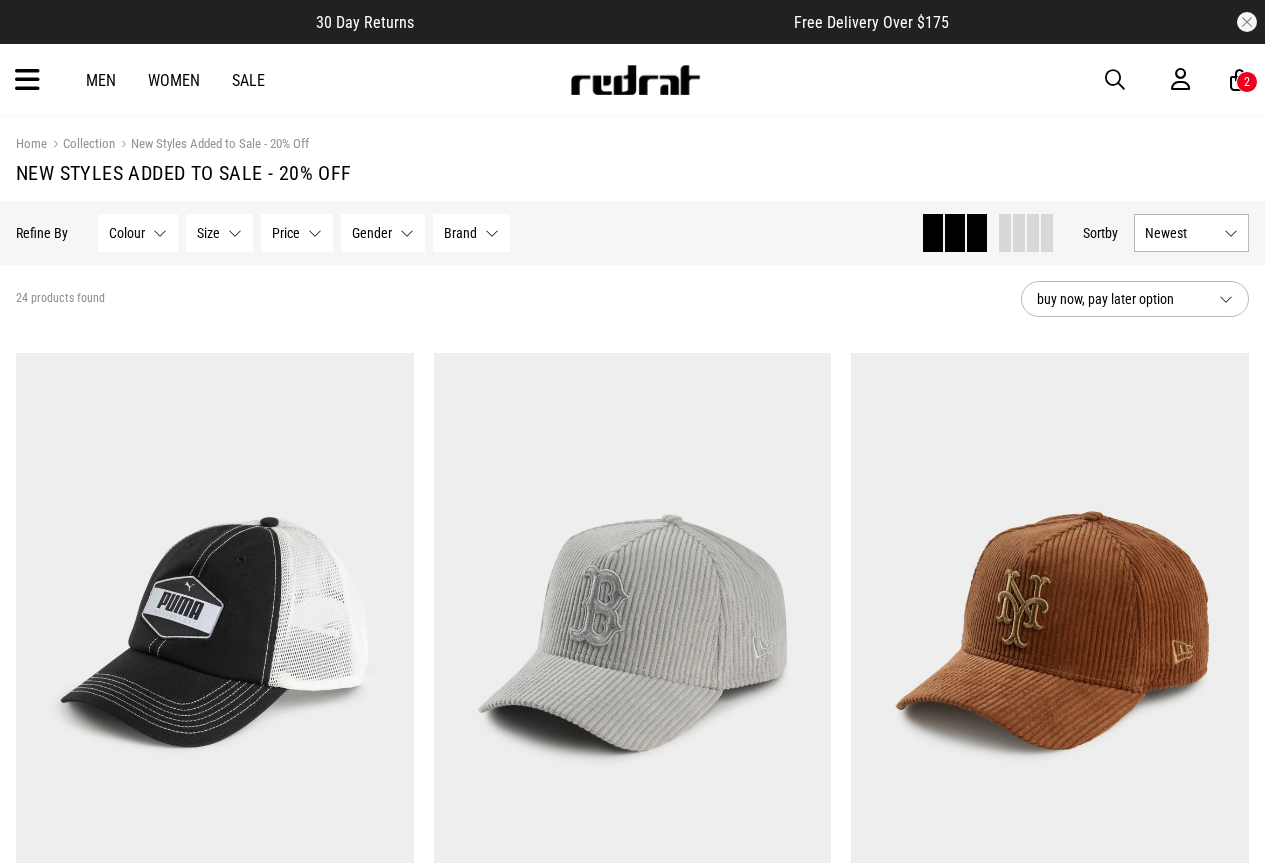 scroll, scrollTop: 0, scrollLeft: 0, axis: both 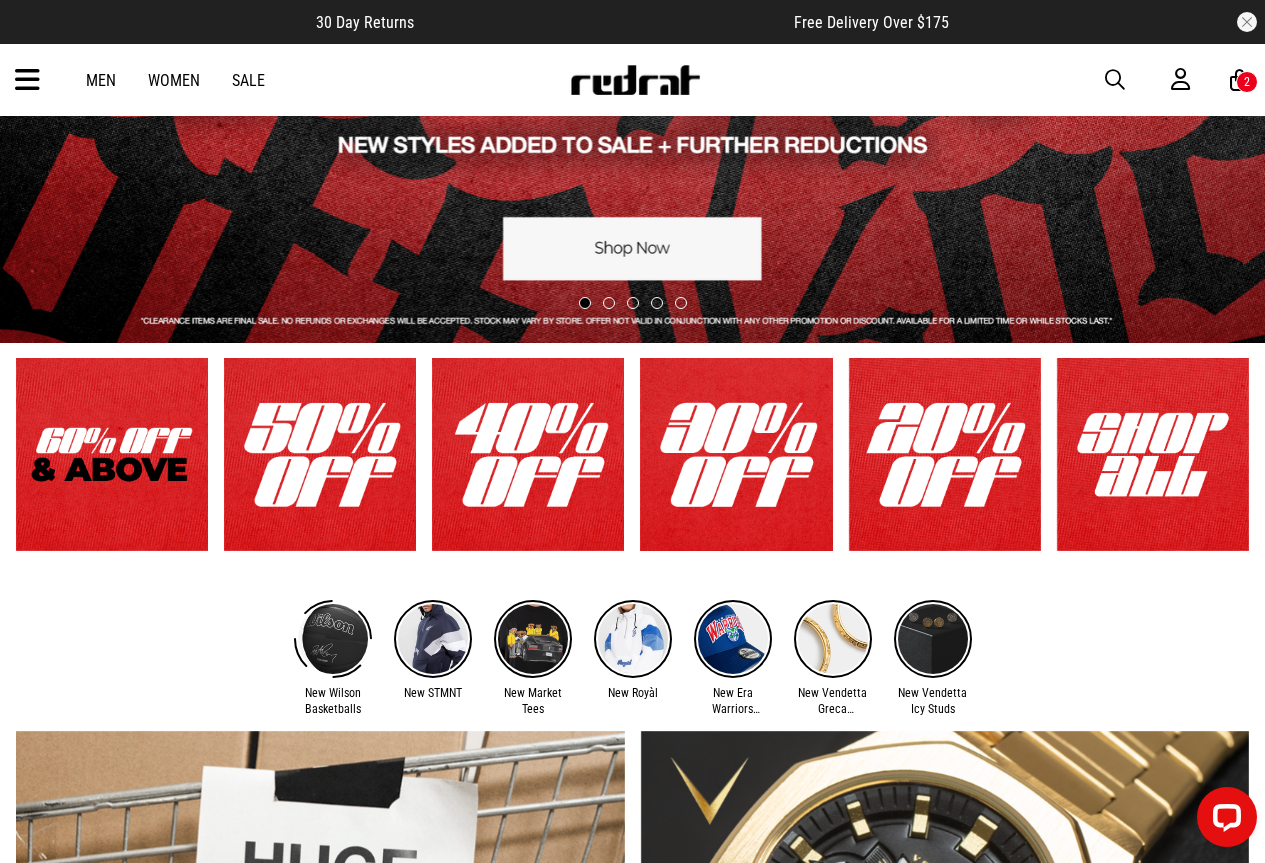 click at bounding box center (320, 454) 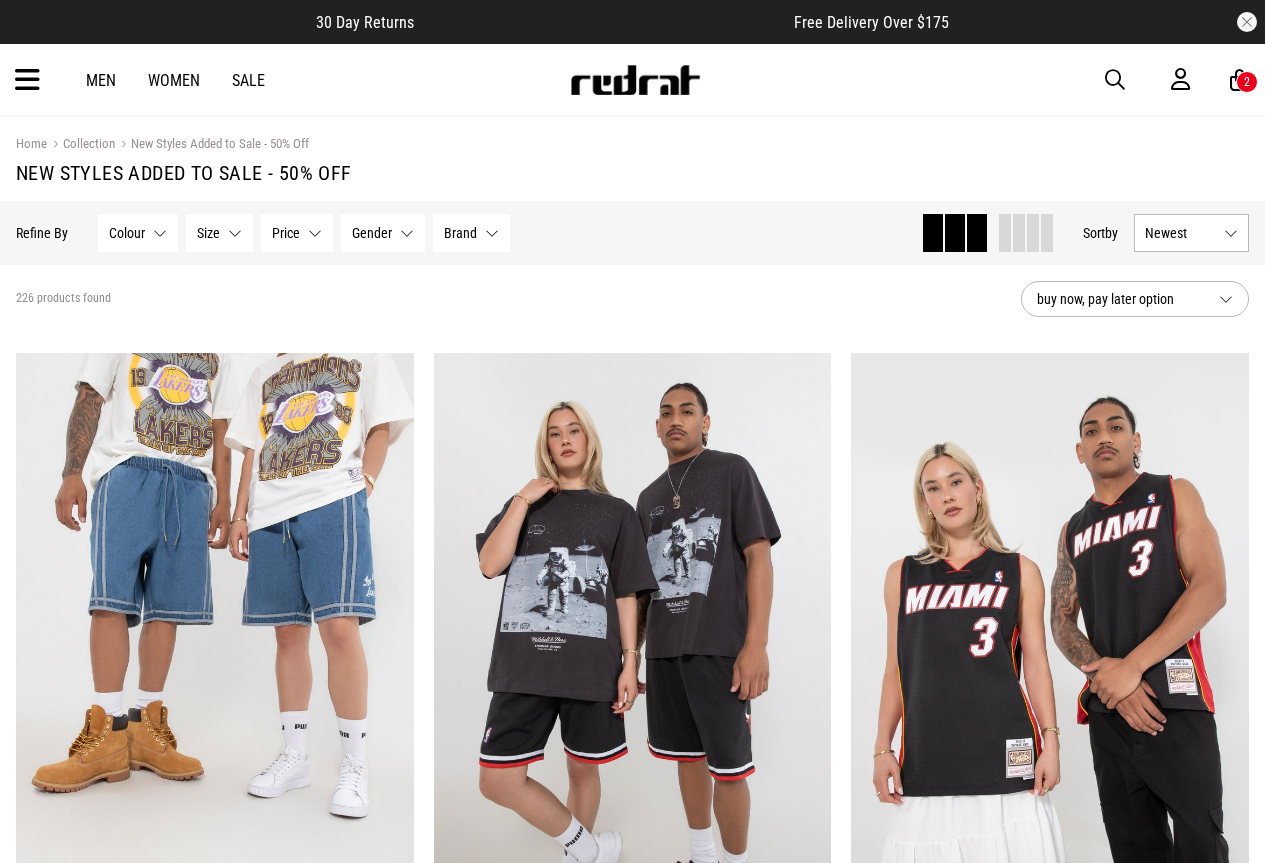scroll, scrollTop: 0, scrollLeft: 0, axis: both 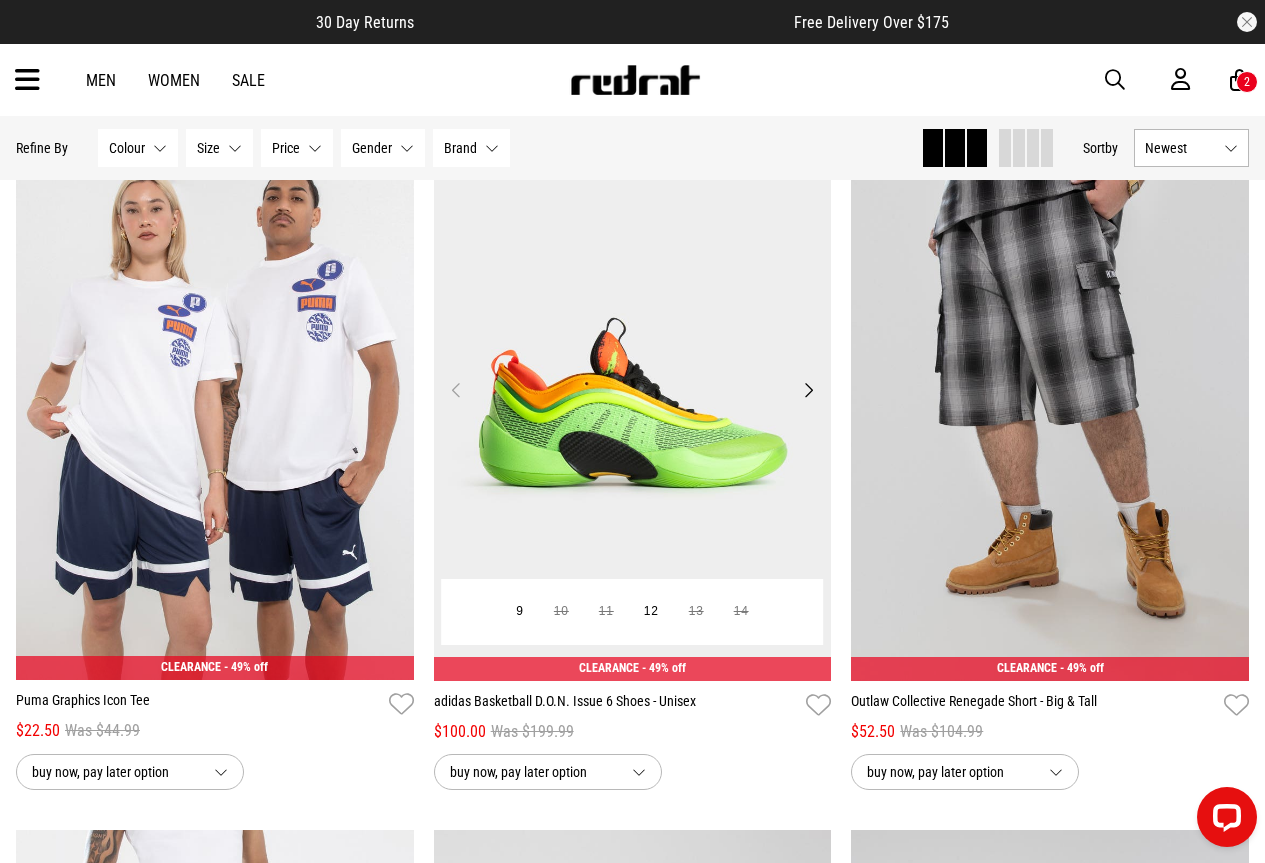 click at bounding box center (633, 402) 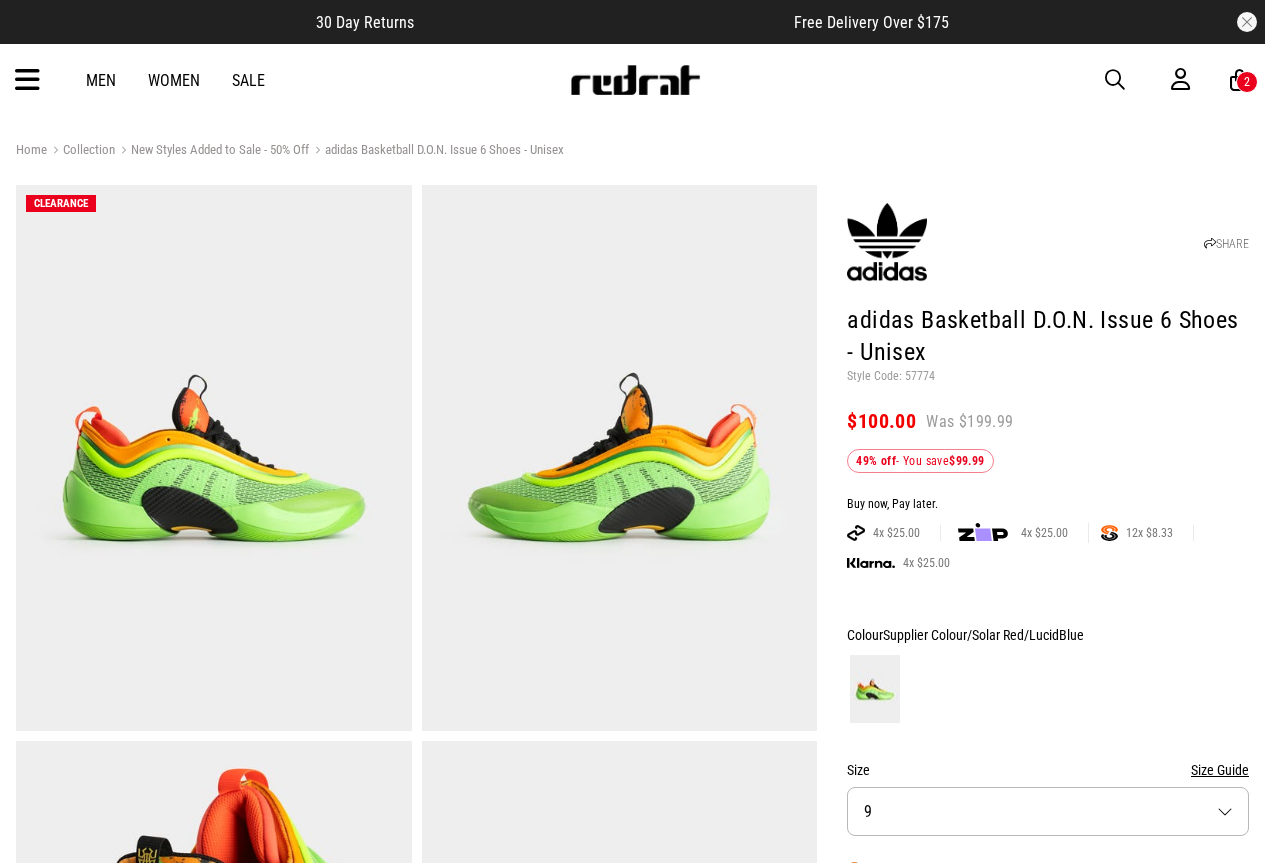 scroll, scrollTop: 0, scrollLeft: 0, axis: both 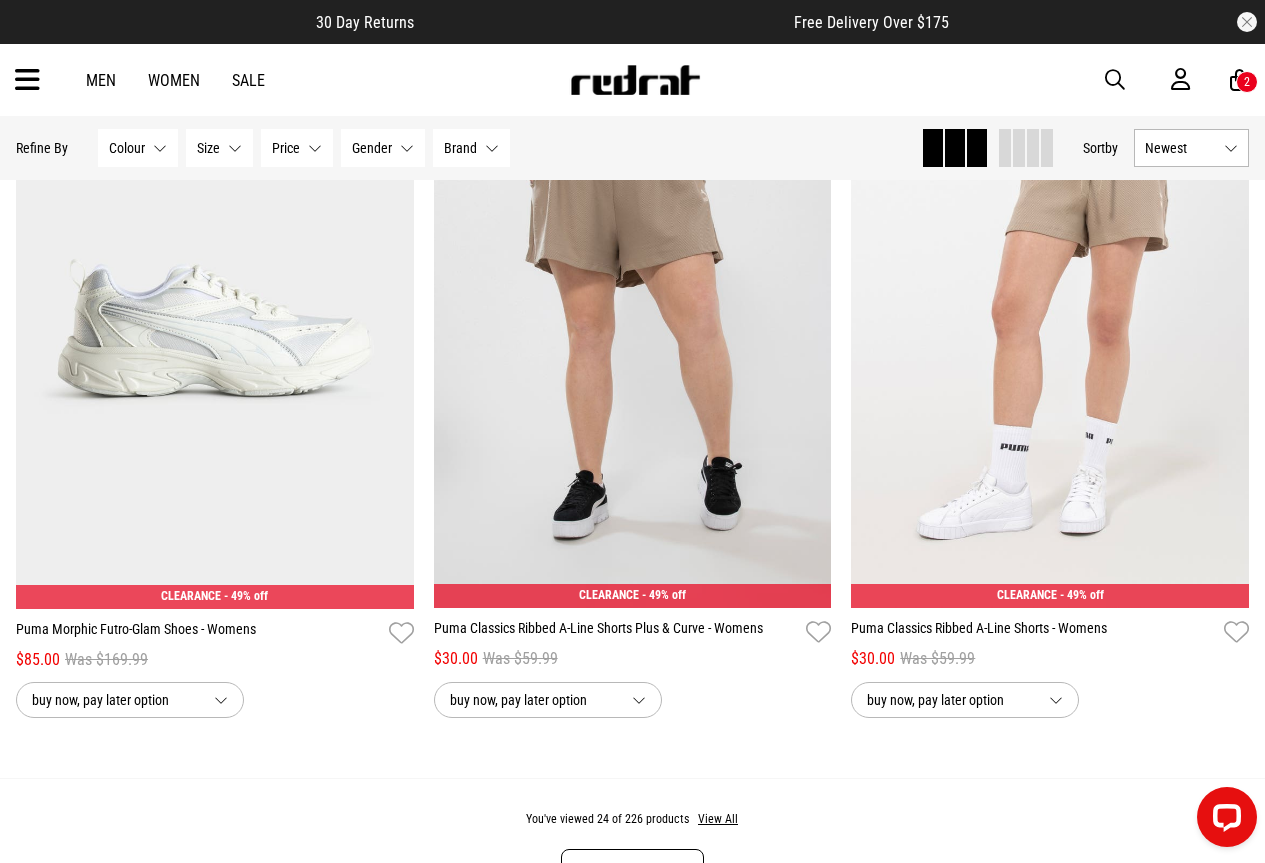 click on "**********" at bounding box center (215, 385) 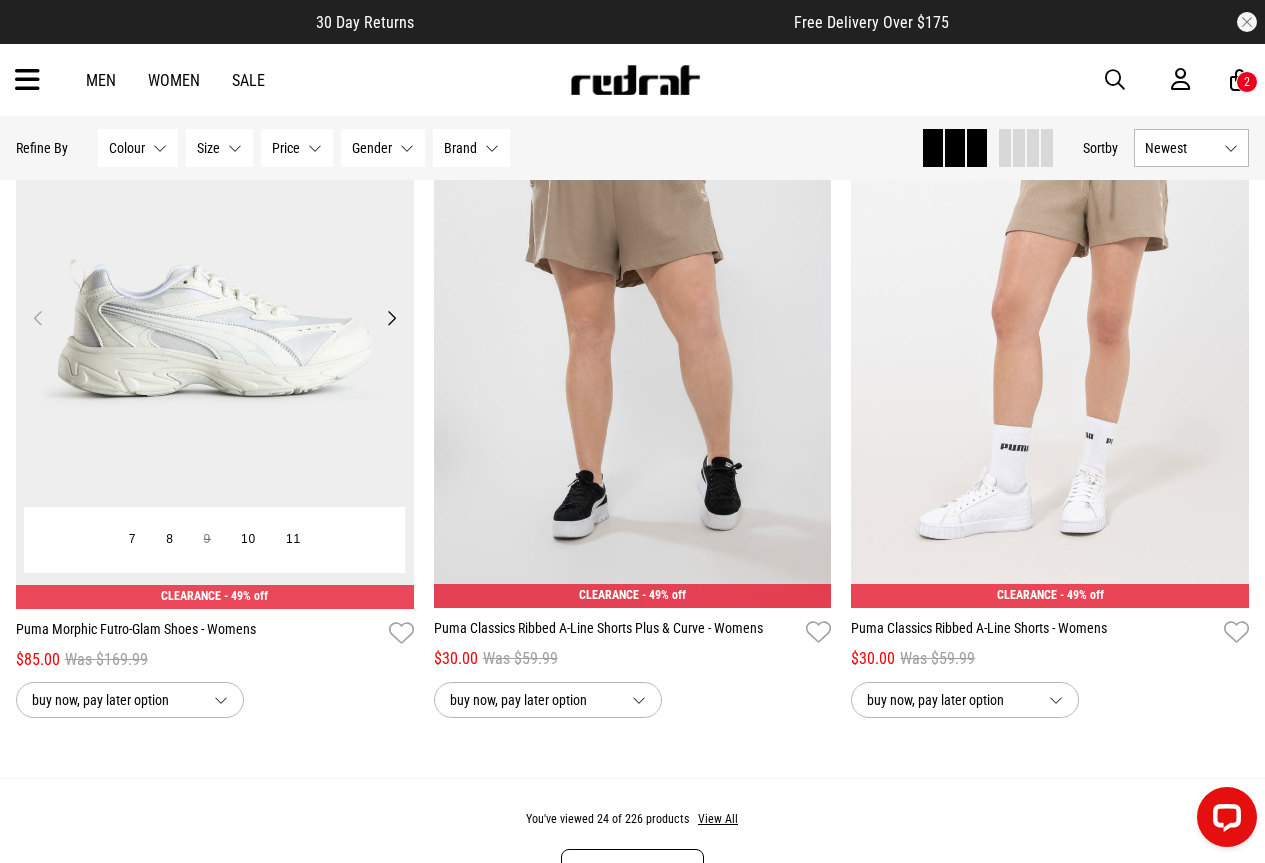 click at bounding box center (215, 330) 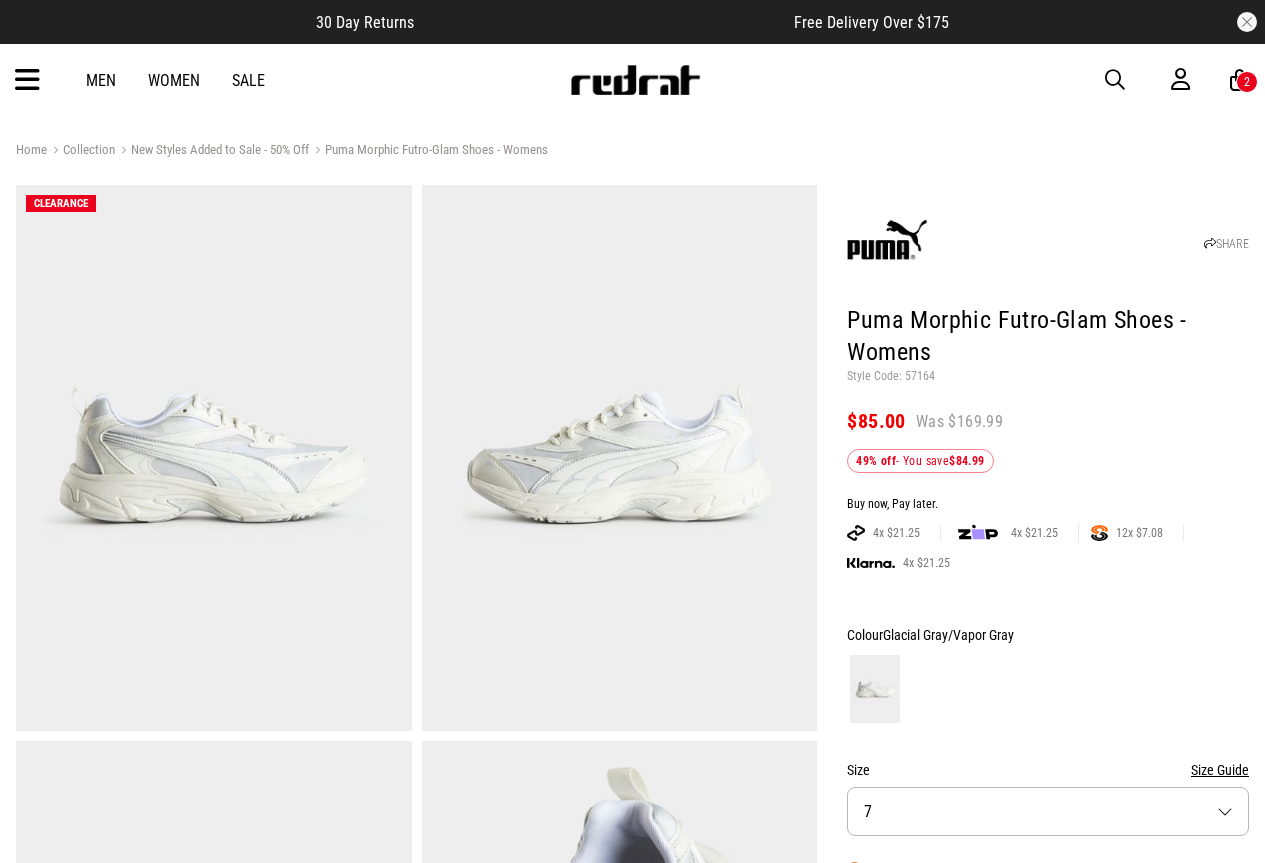 scroll, scrollTop: 0, scrollLeft: 0, axis: both 